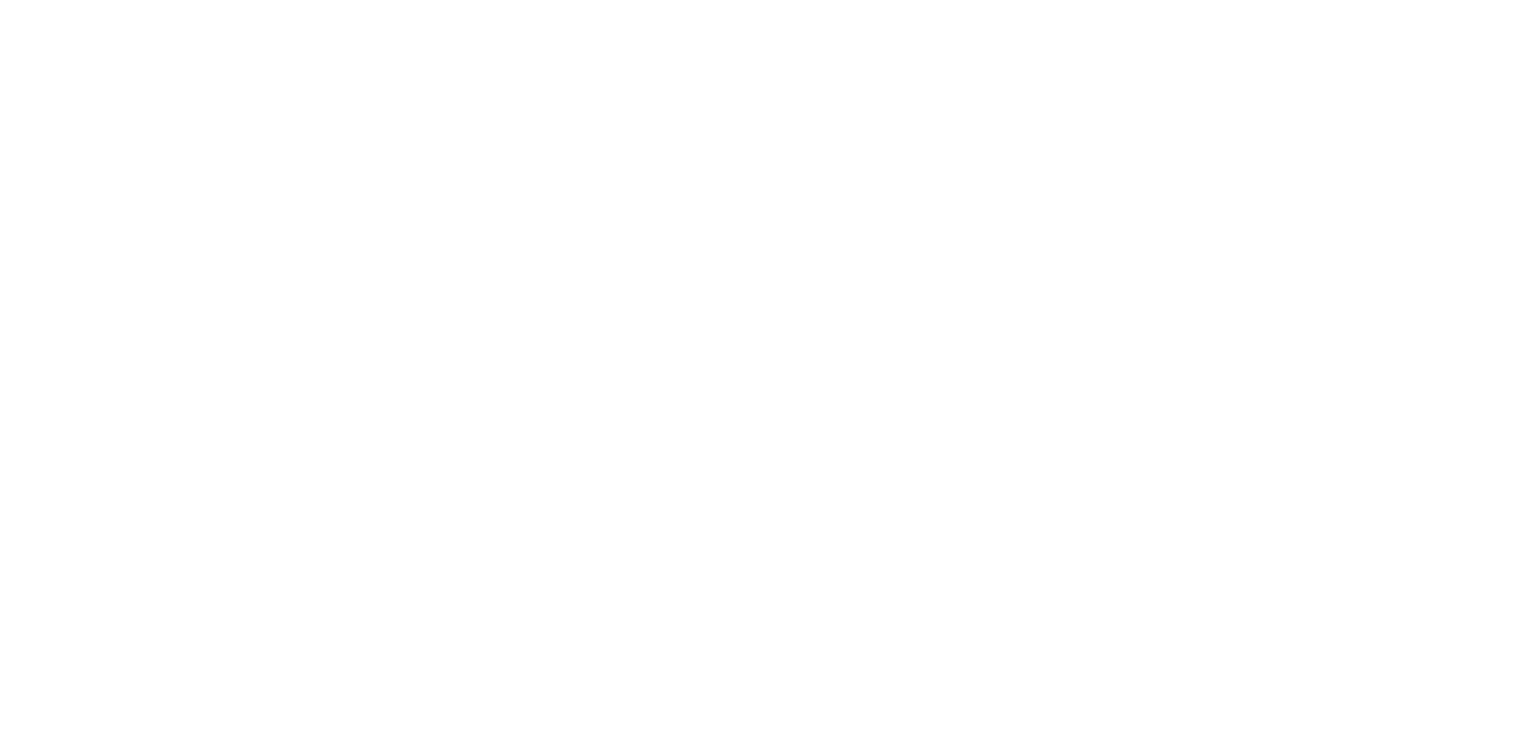 scroll, scrollTop: 0, scrollLeft: 0, axis: both 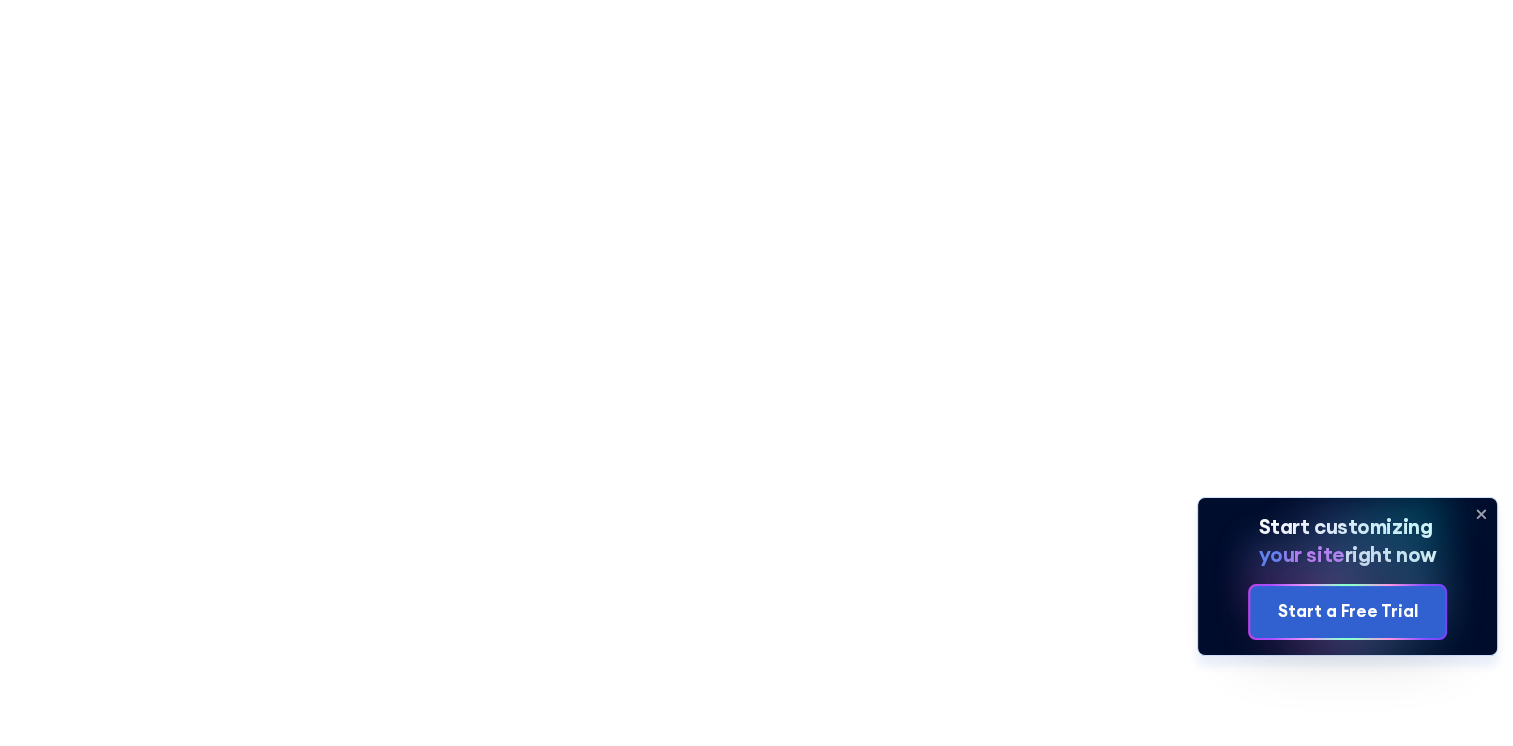 click 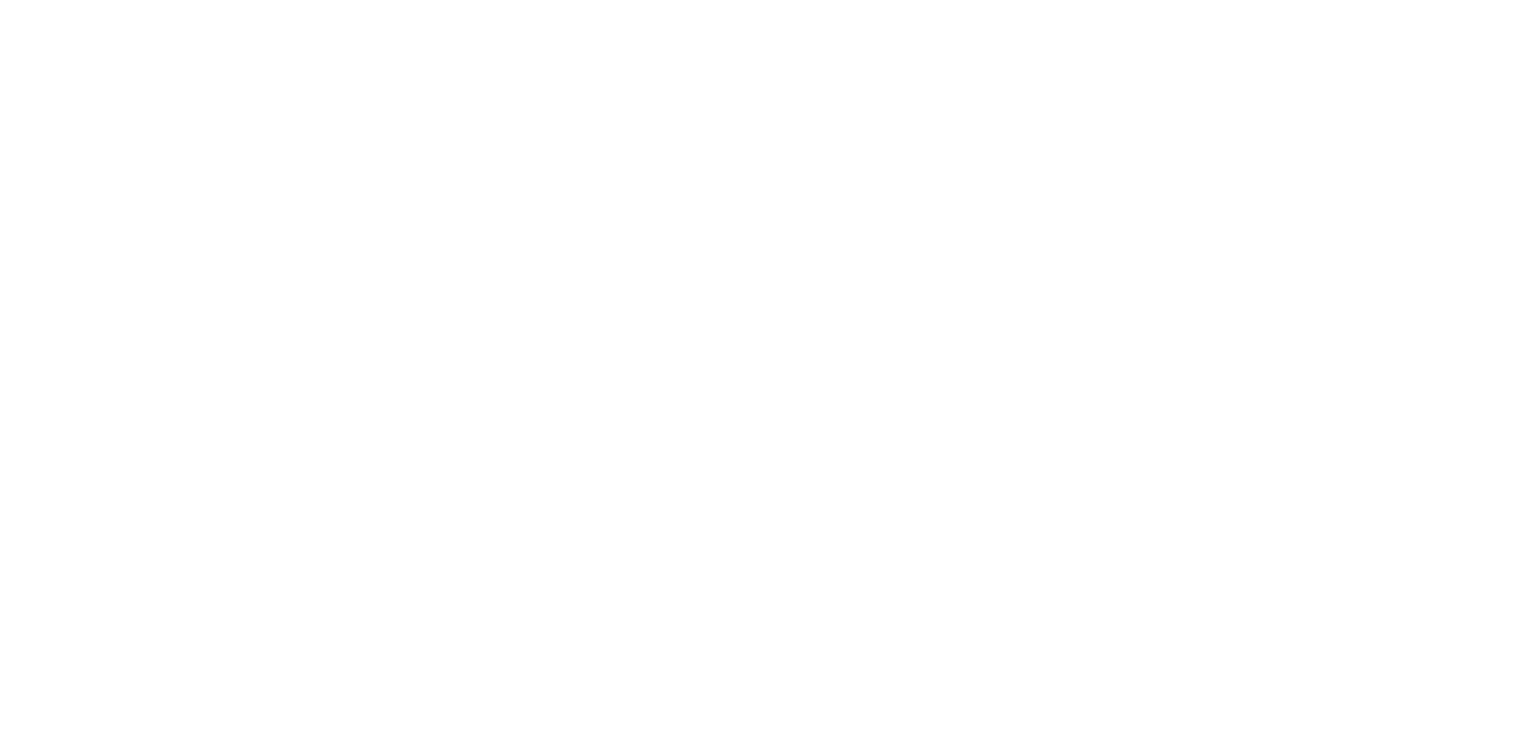 scroll, scrollTop: 800, scrollLeft: 0, axis: vertical 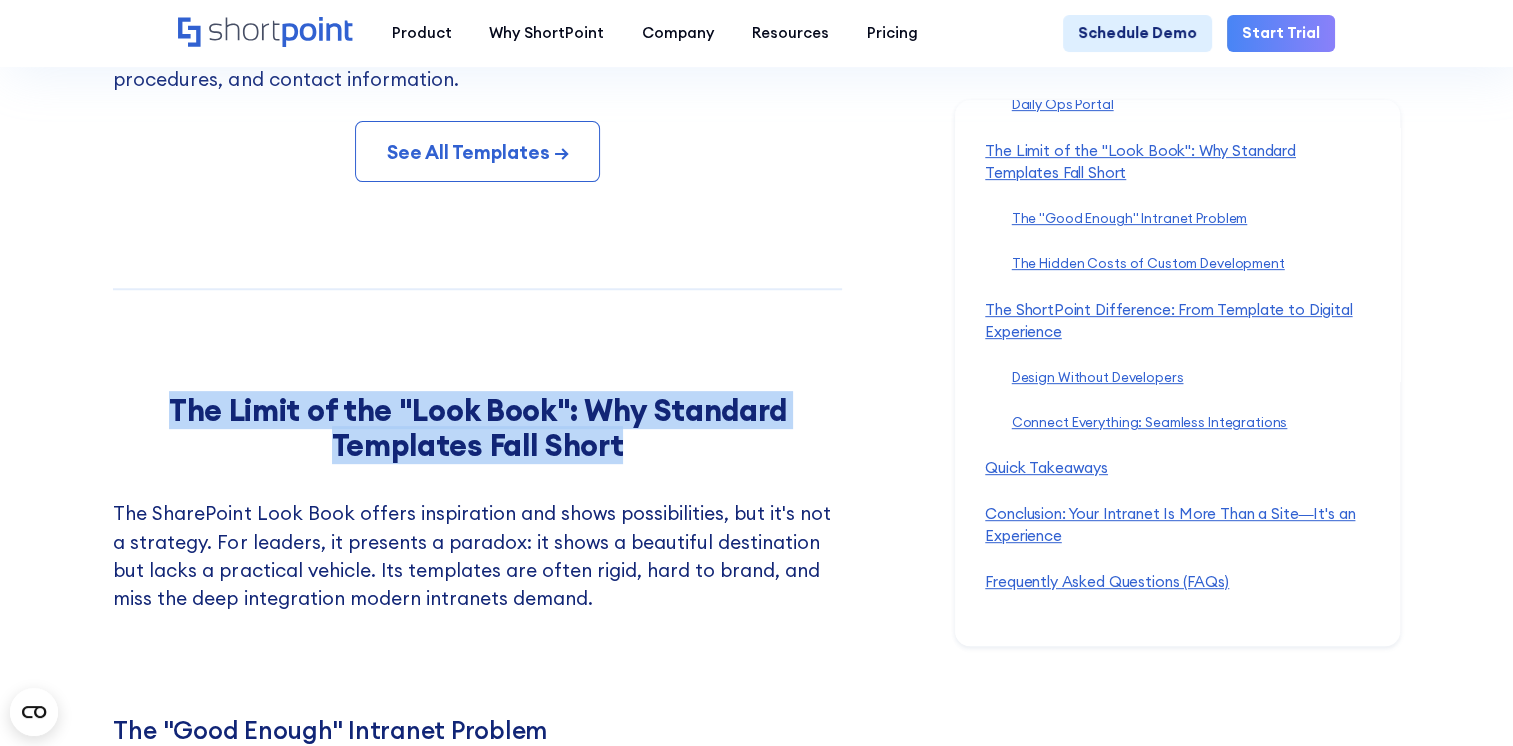 drag, startPoint x: 136, startPoint y: 411, endPoint x: 900, endPoint y: 461, distance: 765.6344 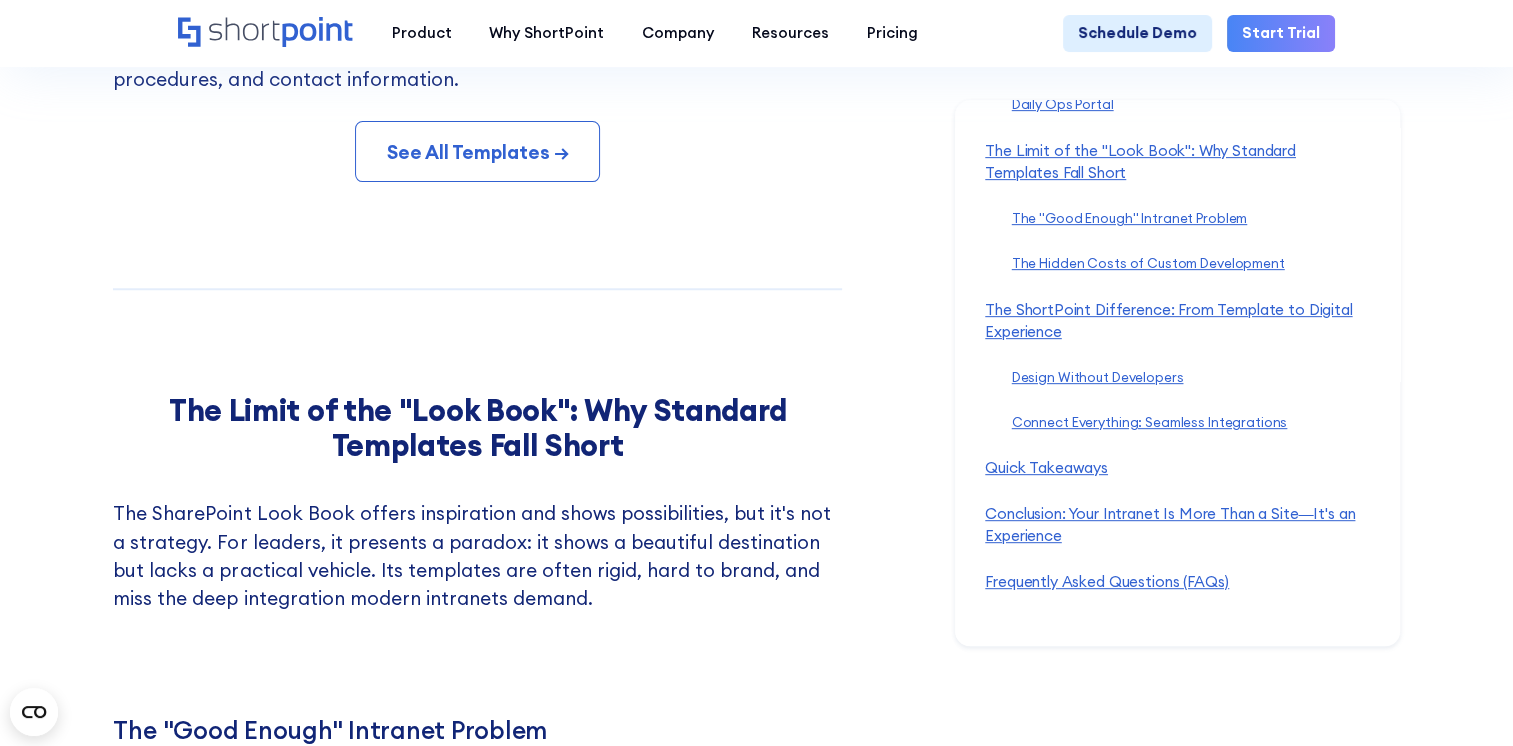 drag, startPoint x: 900, startPoint y: 461, endPoint x: 885, endPoint y: 489, distance: 31.764761 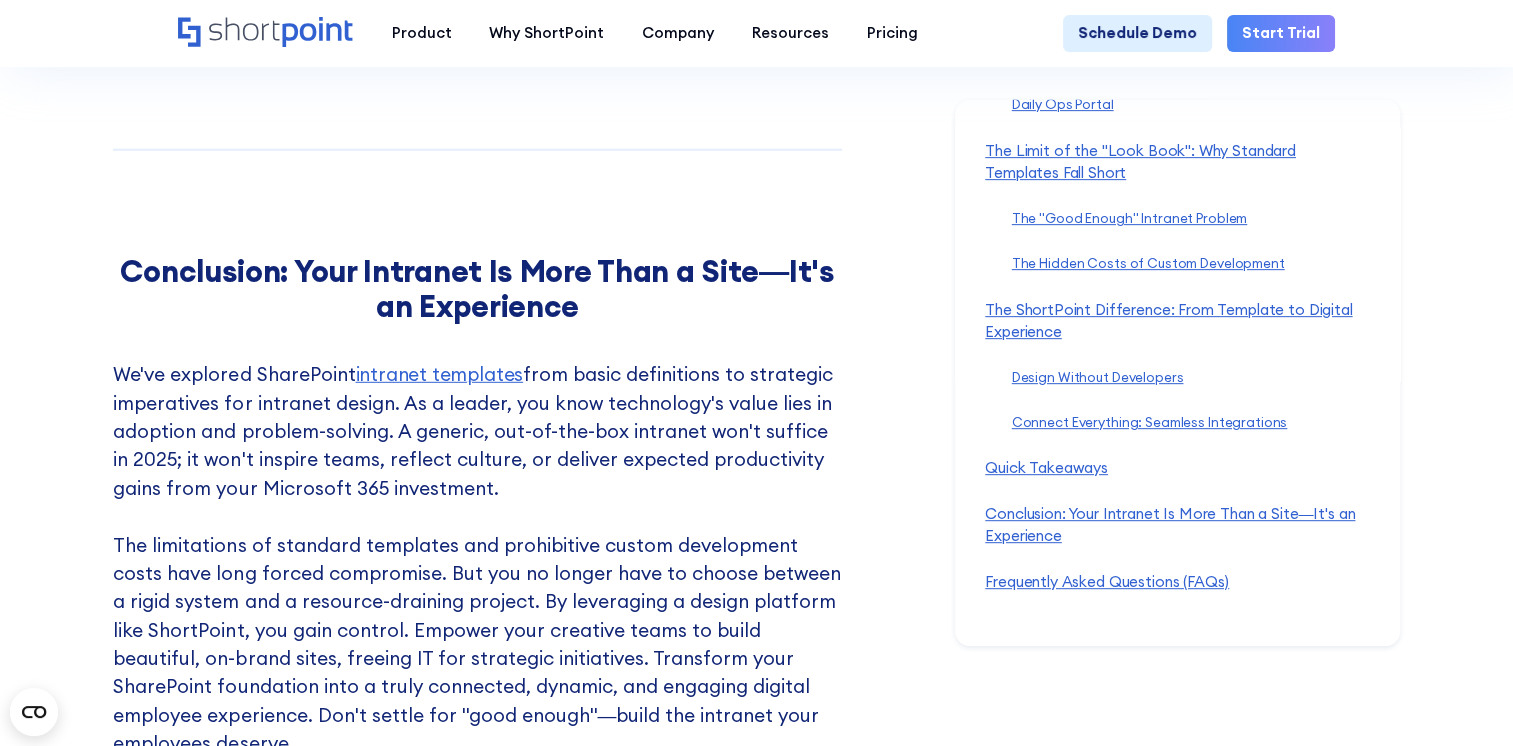 scroll, scrollTop: 20900, scrollLeft: 0, axis: vertical 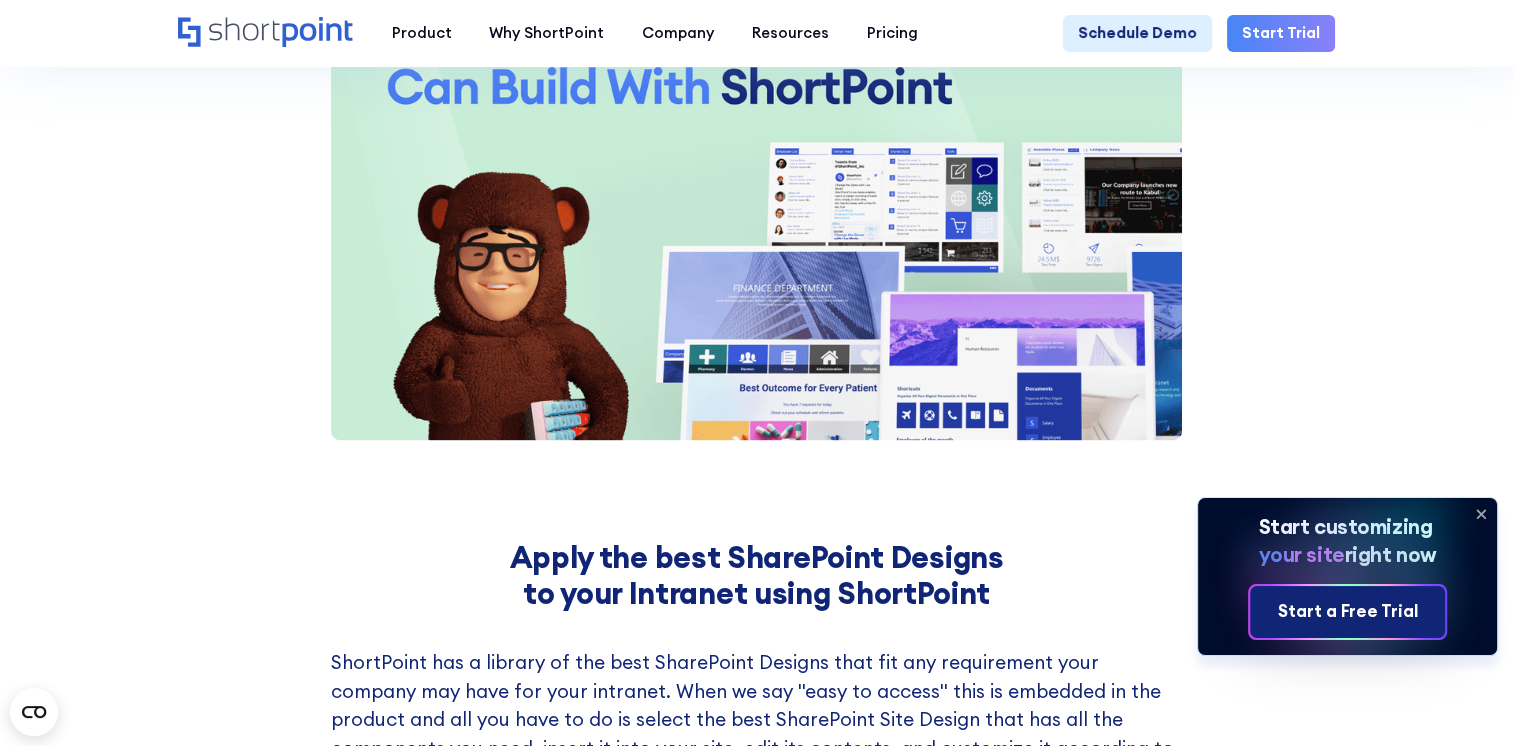 click on "Start a Free Trial" at bounding box center [1348, 612] 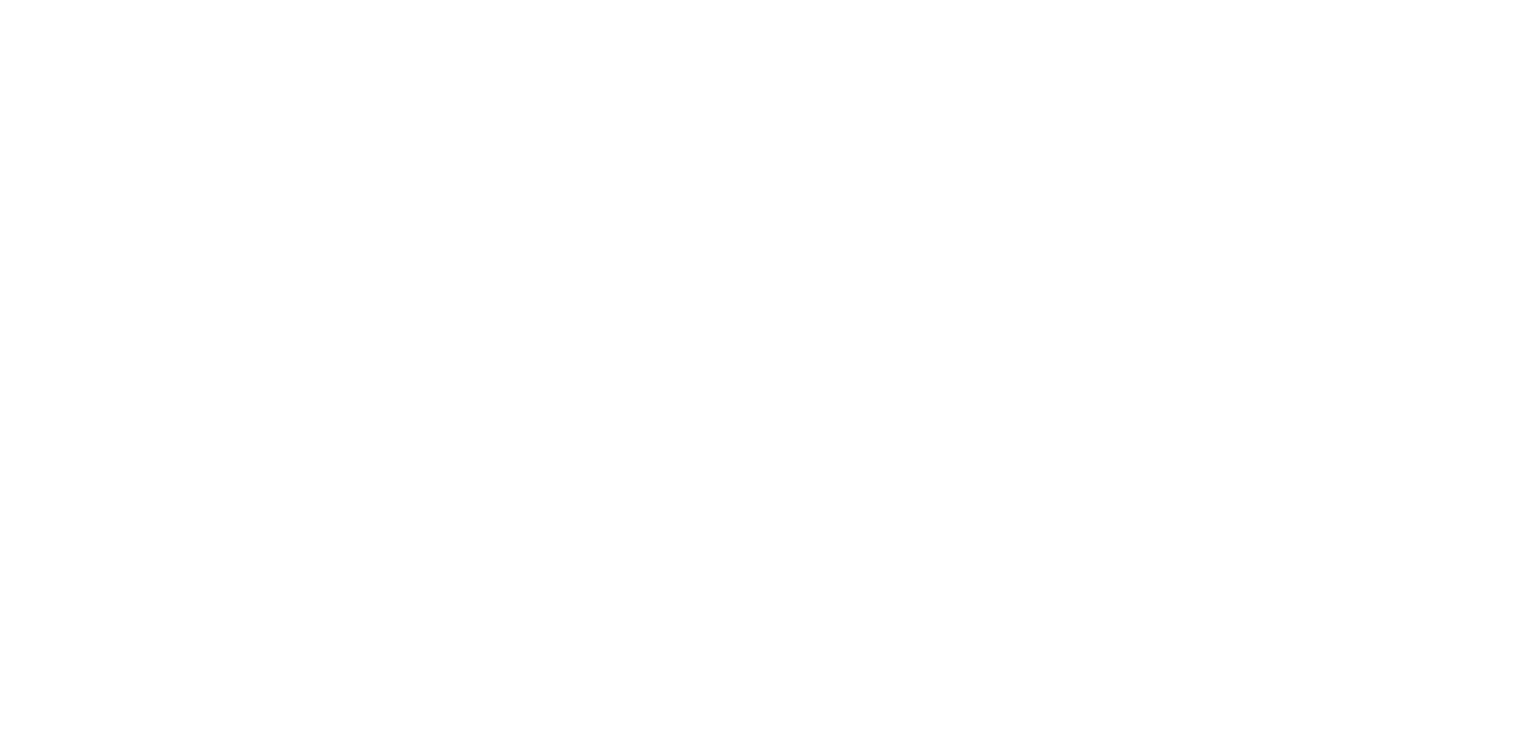 scroll, scrollTop: 0, scrollLeft: 0, axis: both 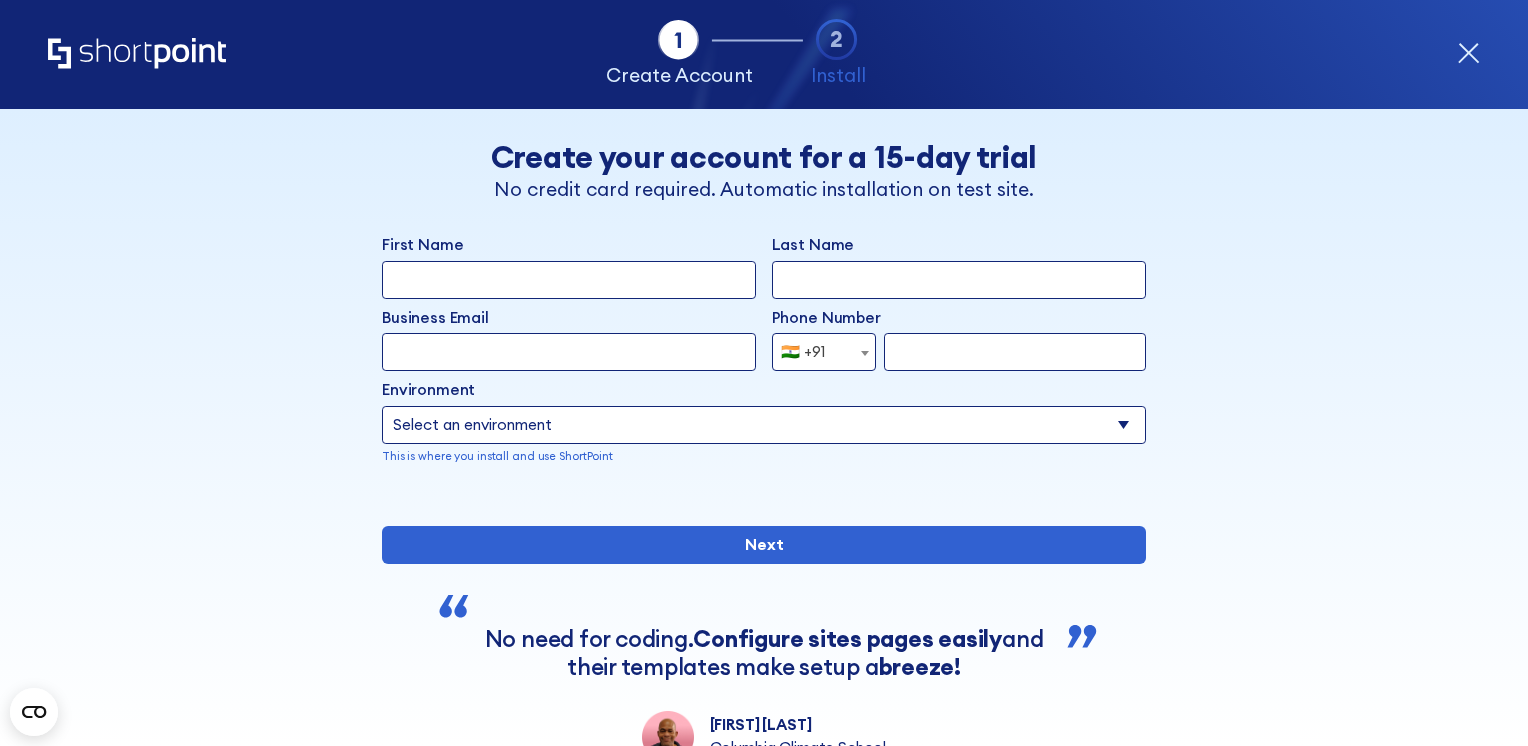 click on "First Name" at bounding box center (569, 280) 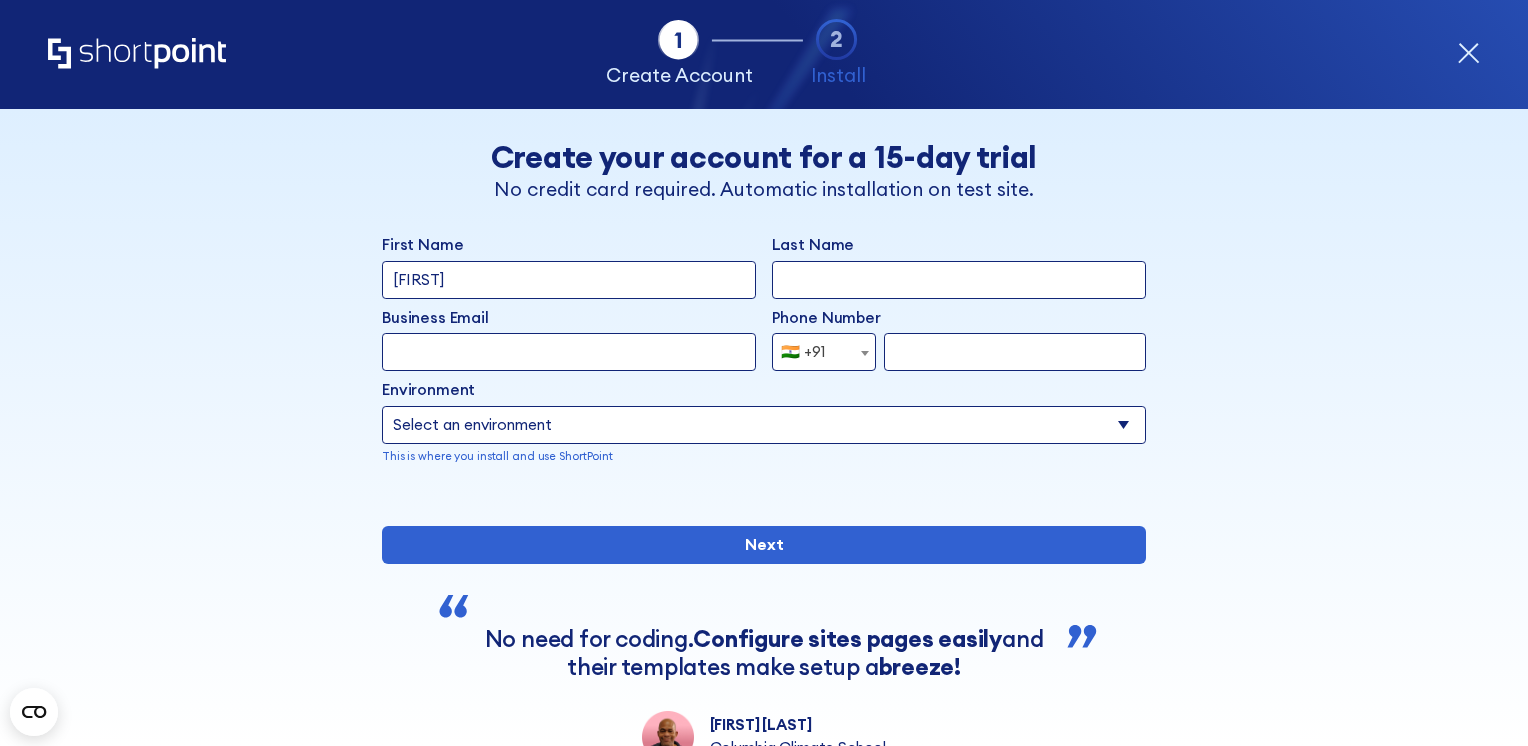 type on "[LAST]" 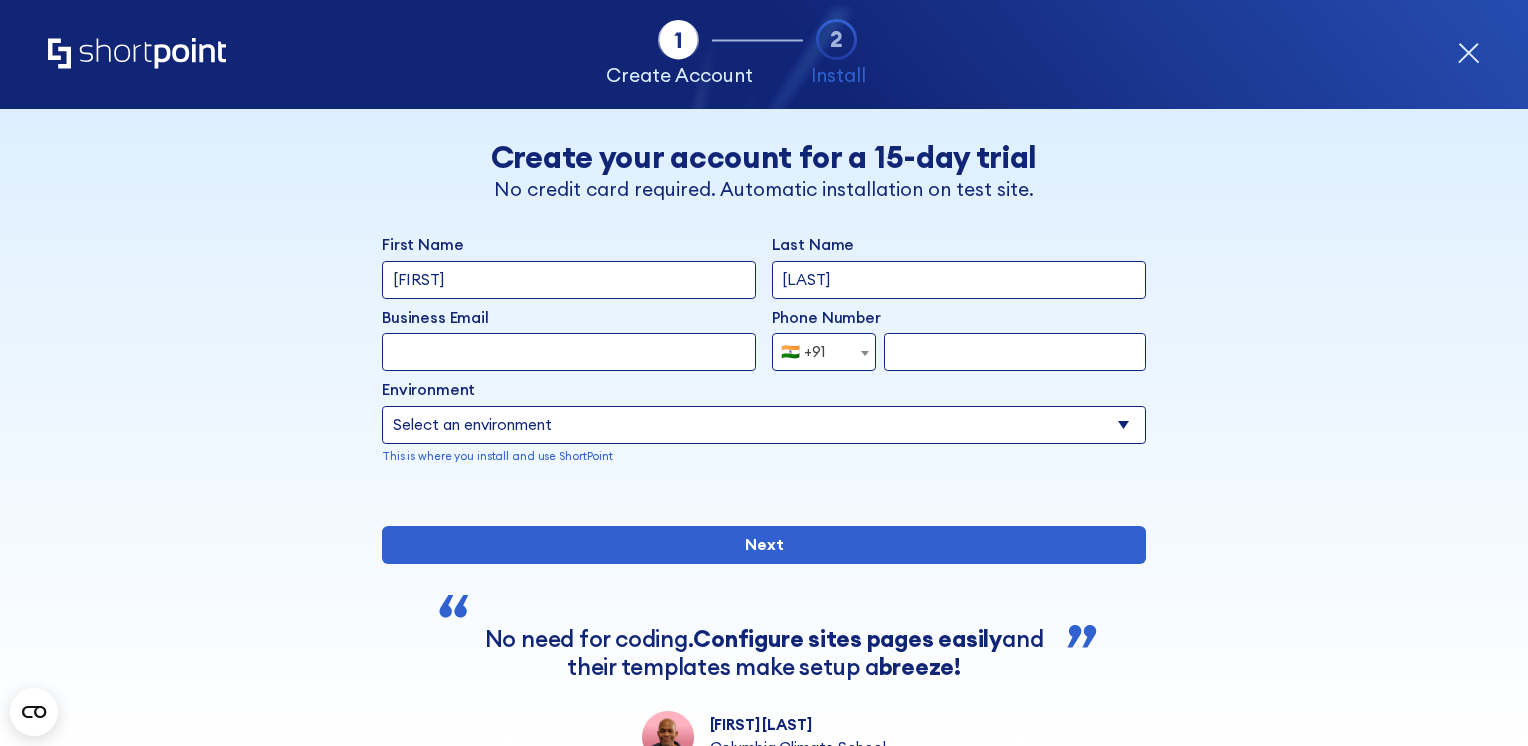 type on "[EMAIL]" 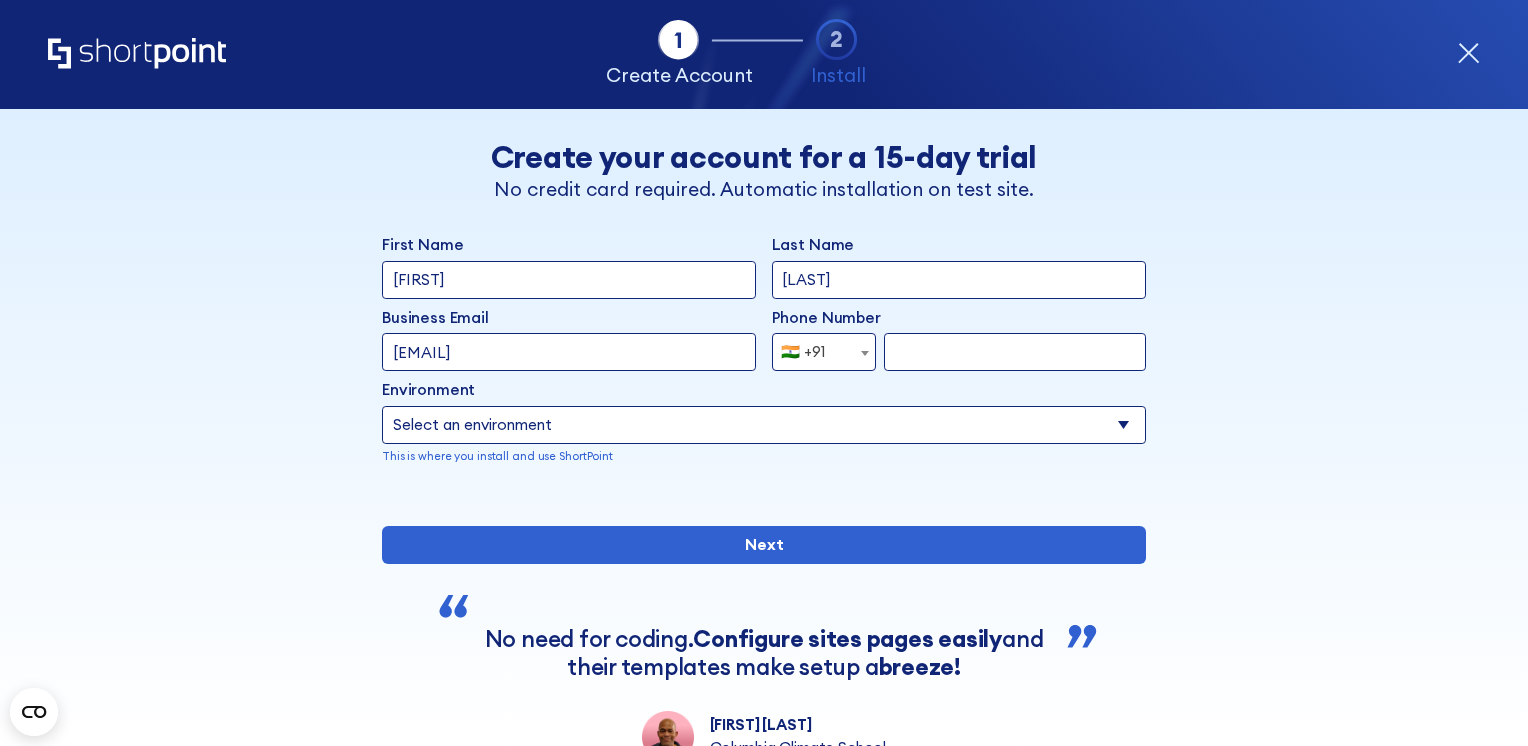 type on "7310657083" 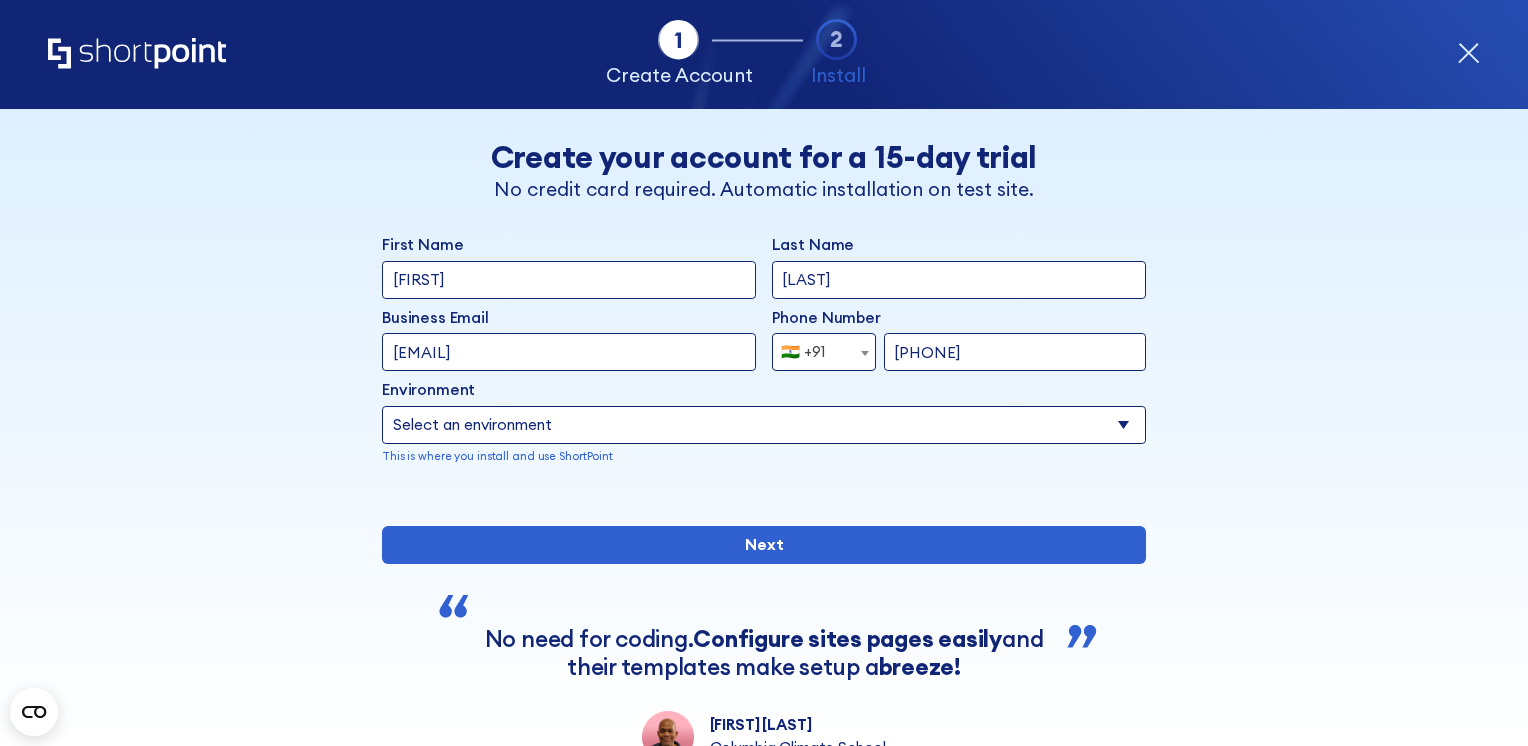 click on "Select an environment
Microsoft 365
SharePoint Online
SharePoint 2019 (On-Premise)
SharePoint 2016 (On-Premise)
SharePoint 2013 (On-Premise)" at bounding box center [764, 425] 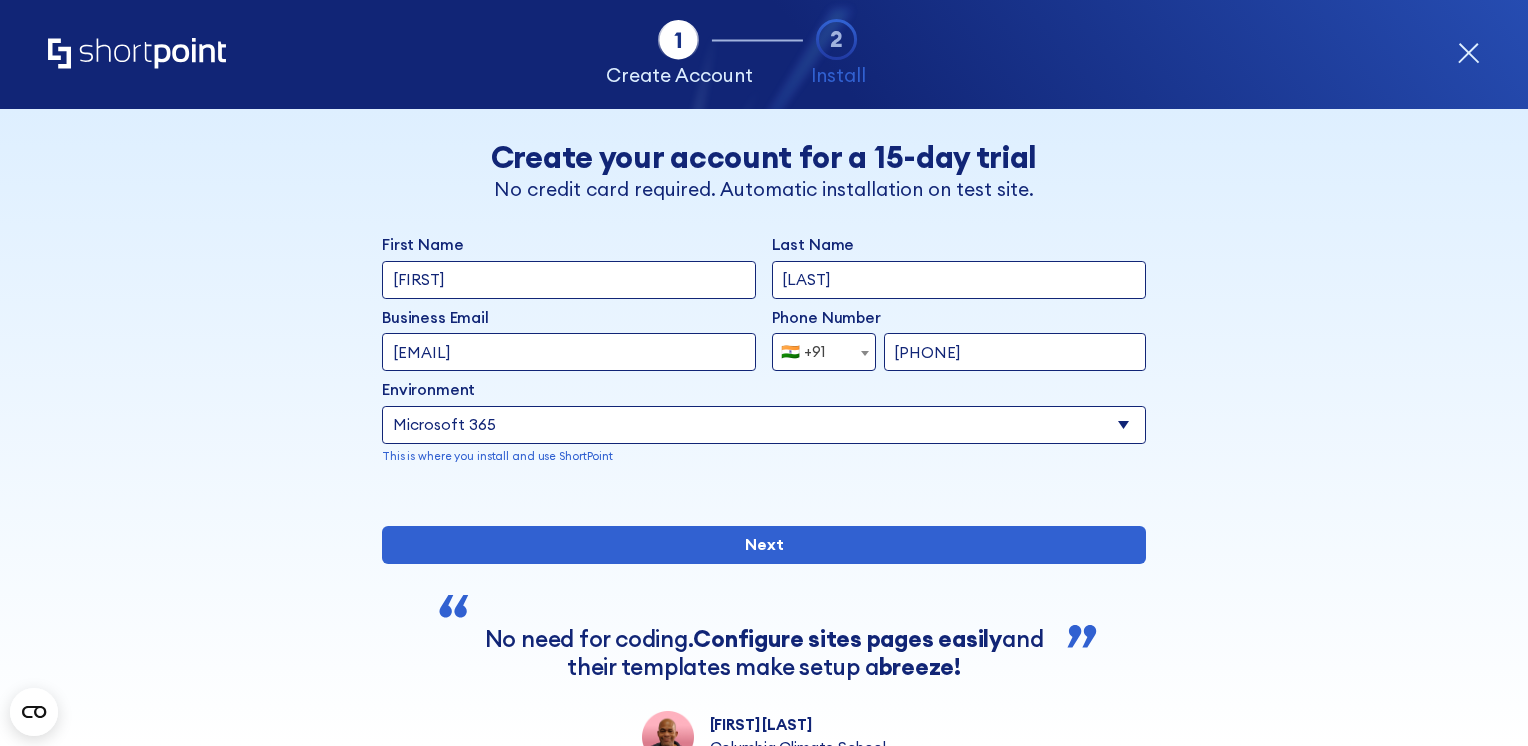click on "Select an environment
Microsoft 365
SharePoint Online
SharePoint 2019 (On-Premise)
SharePoint 2016 (On-Premise)
SharePoint 2013 (On-Premise)" at bounding box center (764, 425) 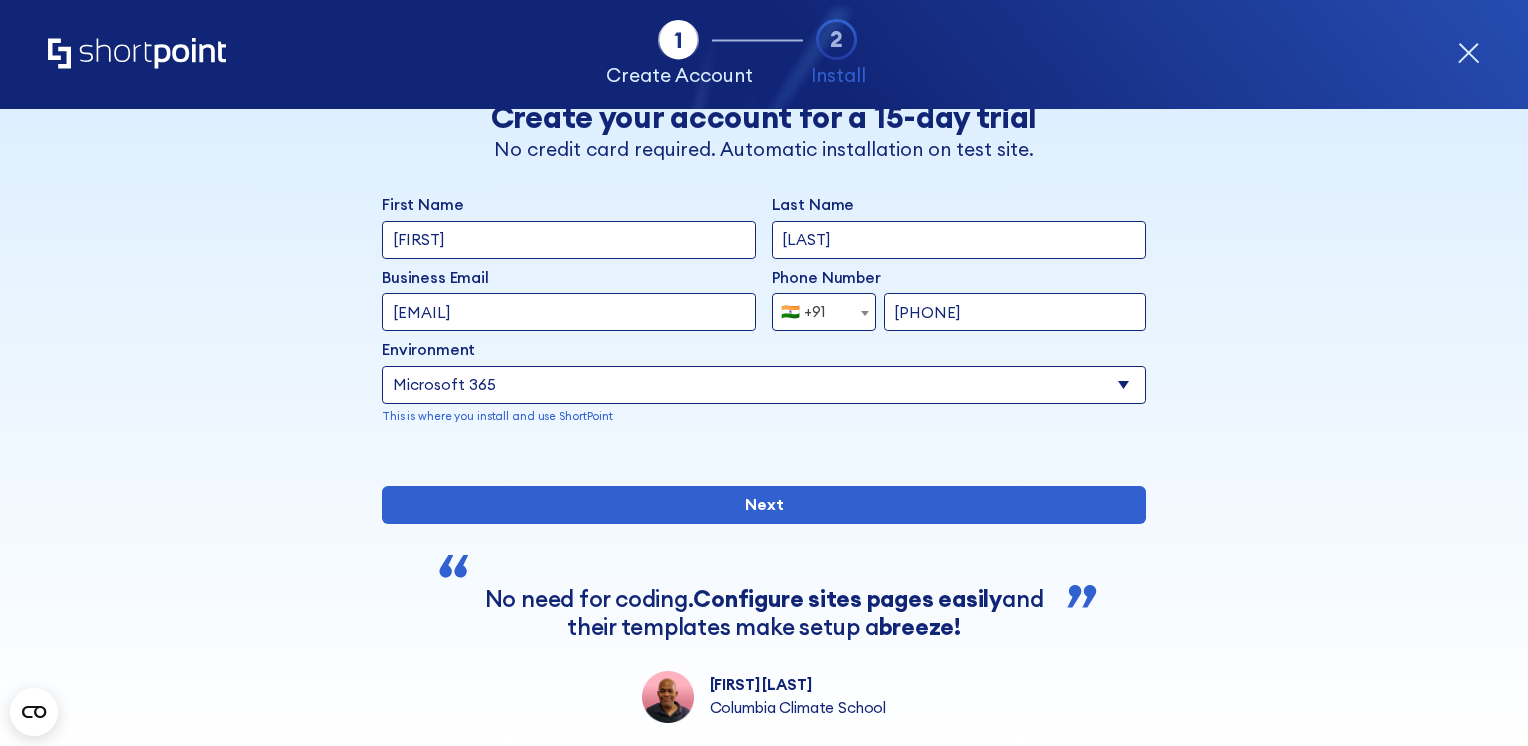 scroll, scrollTop: 0, scrollLeft: 0, axis: both 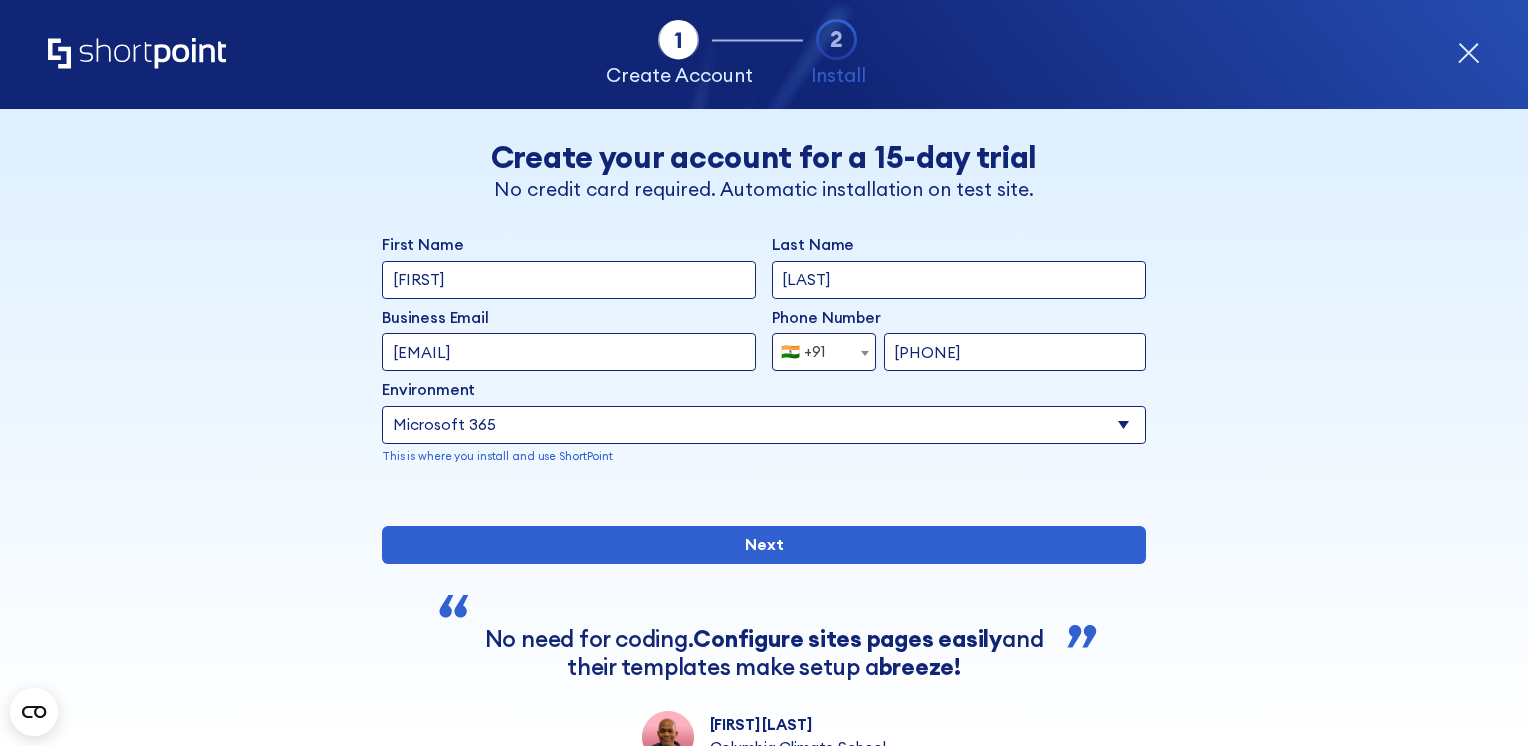 drag, startPoint x: 1112, startPoint y: 432, endPoint x: 1062, endPoint y: 434, distance: 50.039986 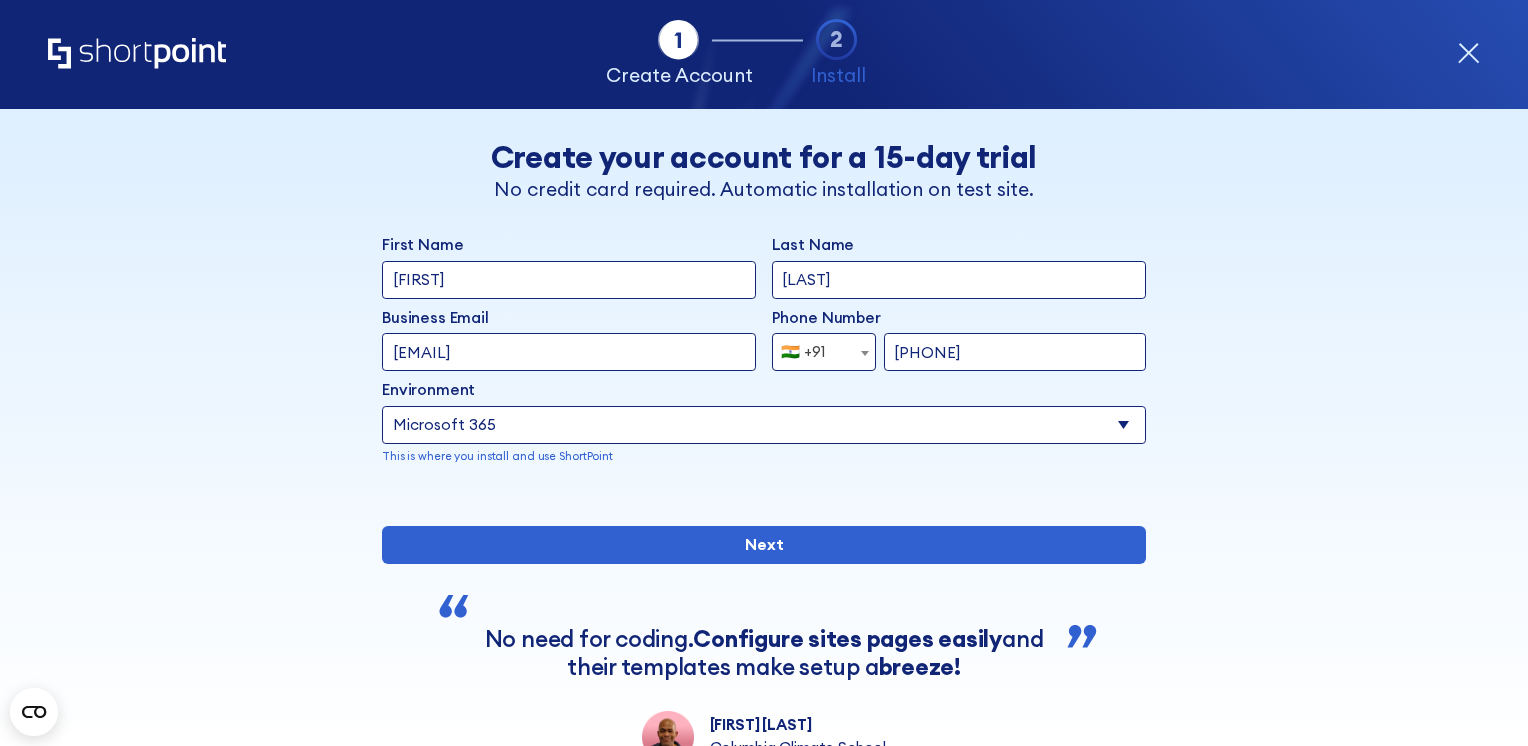 select on "SharePoint 2019 (On-Premise)" 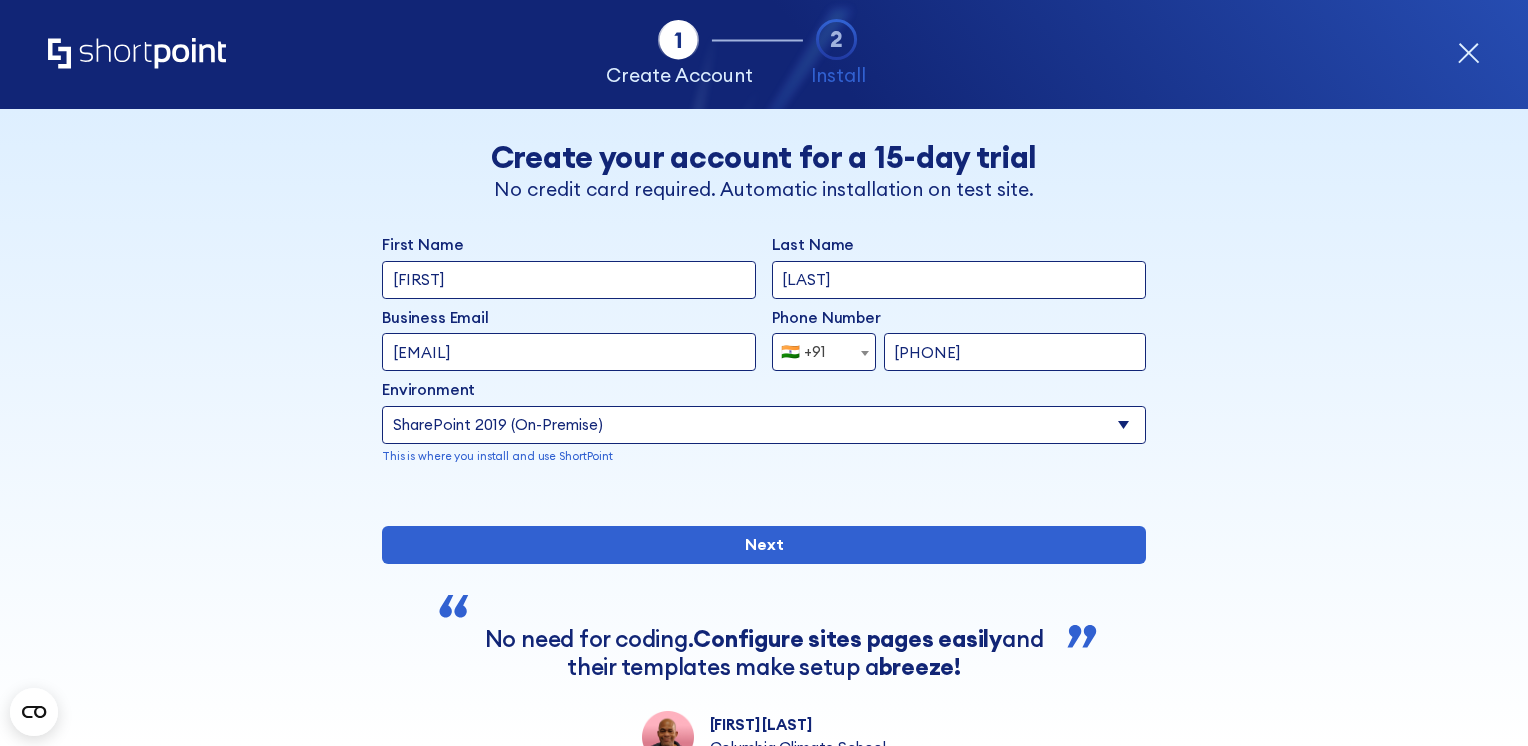 click on "Select an environment
Microsoft 365
SharePoint Online
SharePoint 2019 (On-Premise)
SharePoint 2016 (On-Premise)
SharePoint 2013 (On-Premise)" at bounding box center [764, 425] 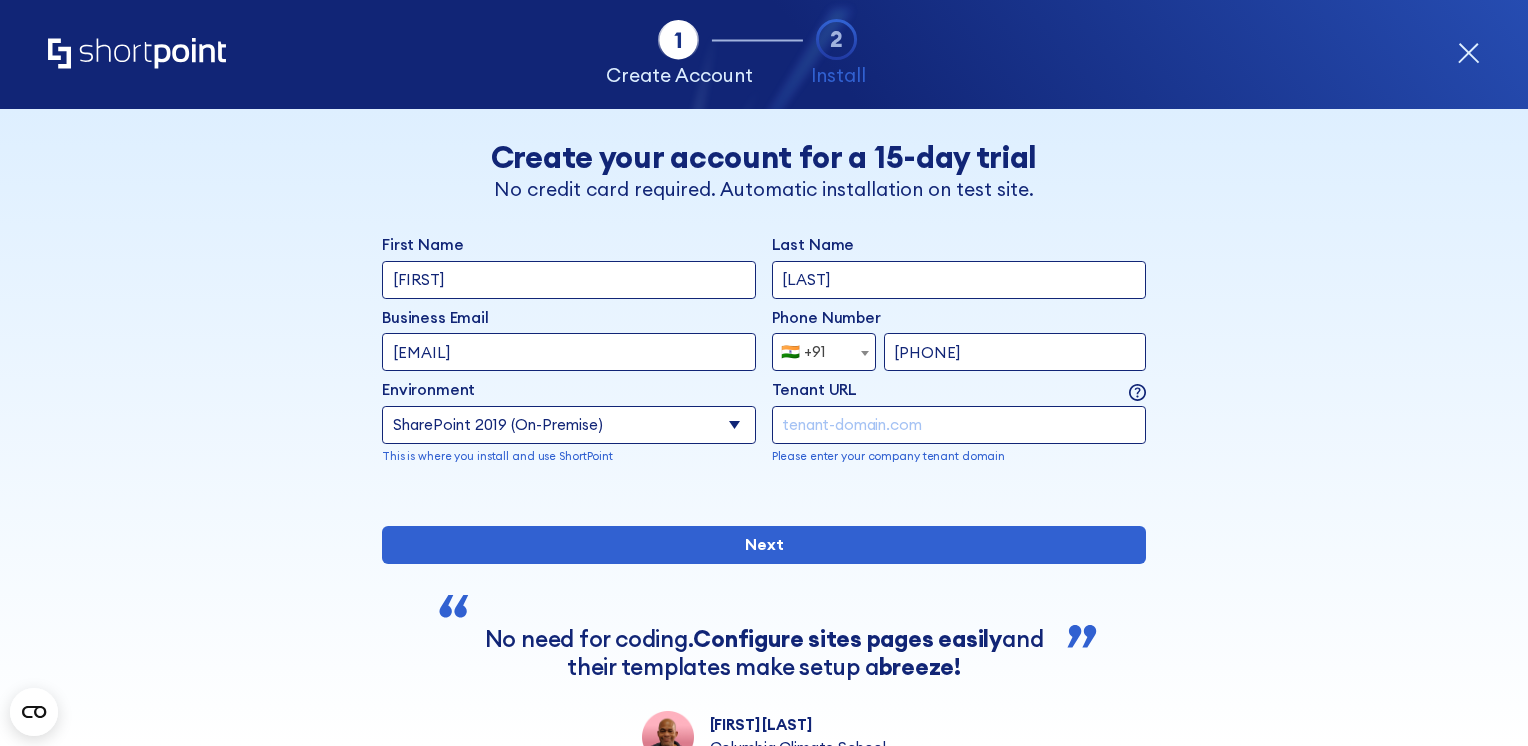 click at bounding box center [959, 425] 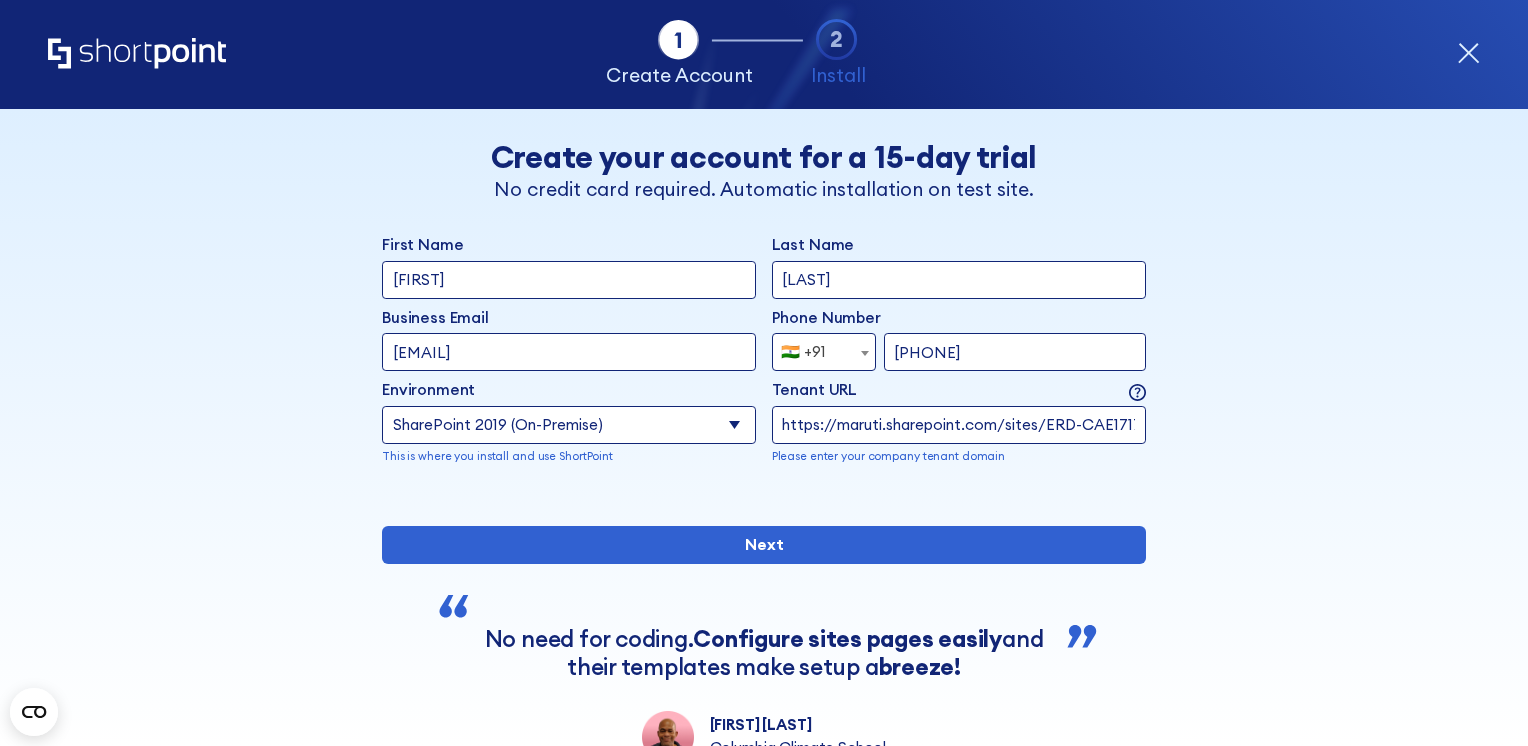 scroll, scrollTop: 0, scrollLeft: 203, axis: horizontal 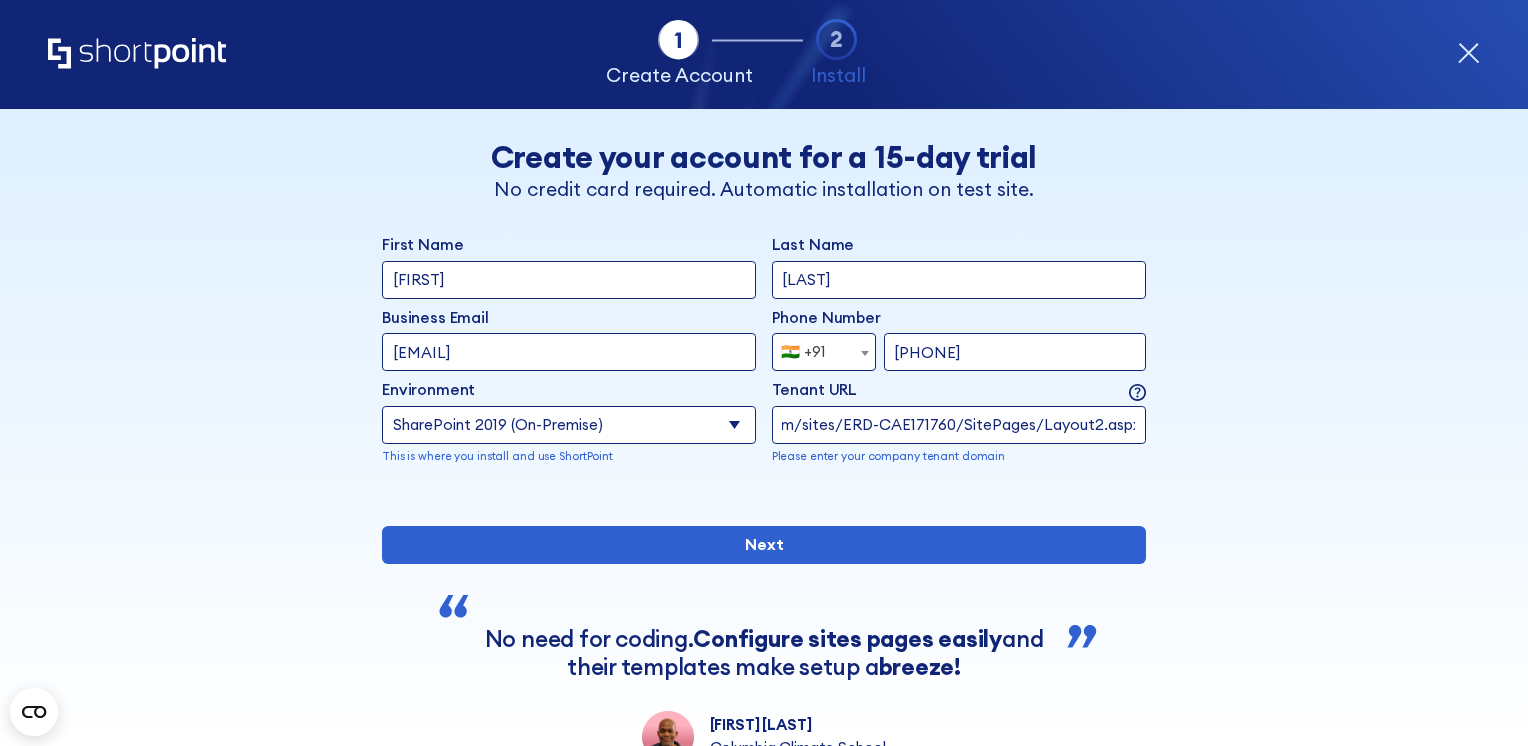 type on "https://maruti.sharepoint.com/sites/ERD-CAE171760/SitePages/Layout2.aspx" 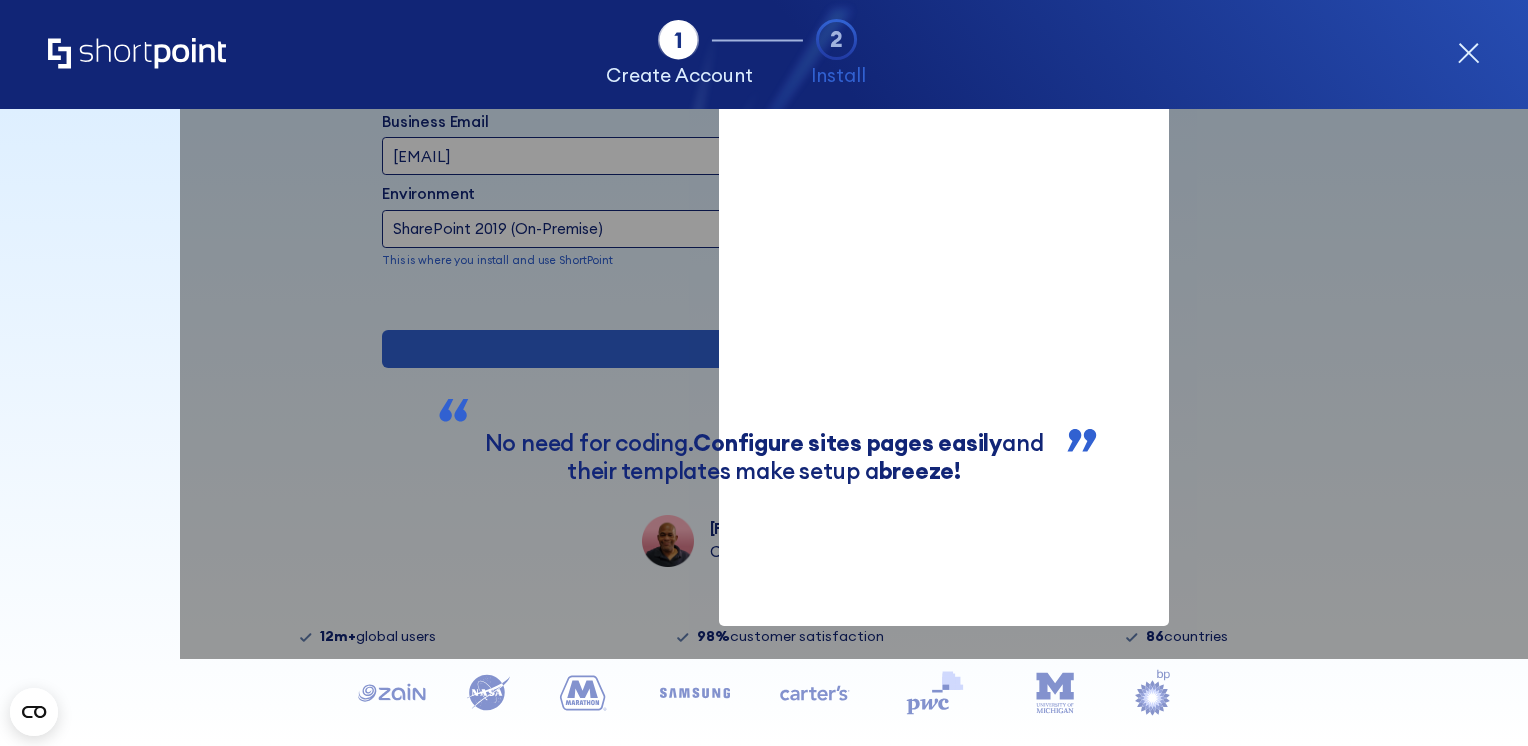 scroll, scrollTop: 0, scrollLeft: 0, axis: both 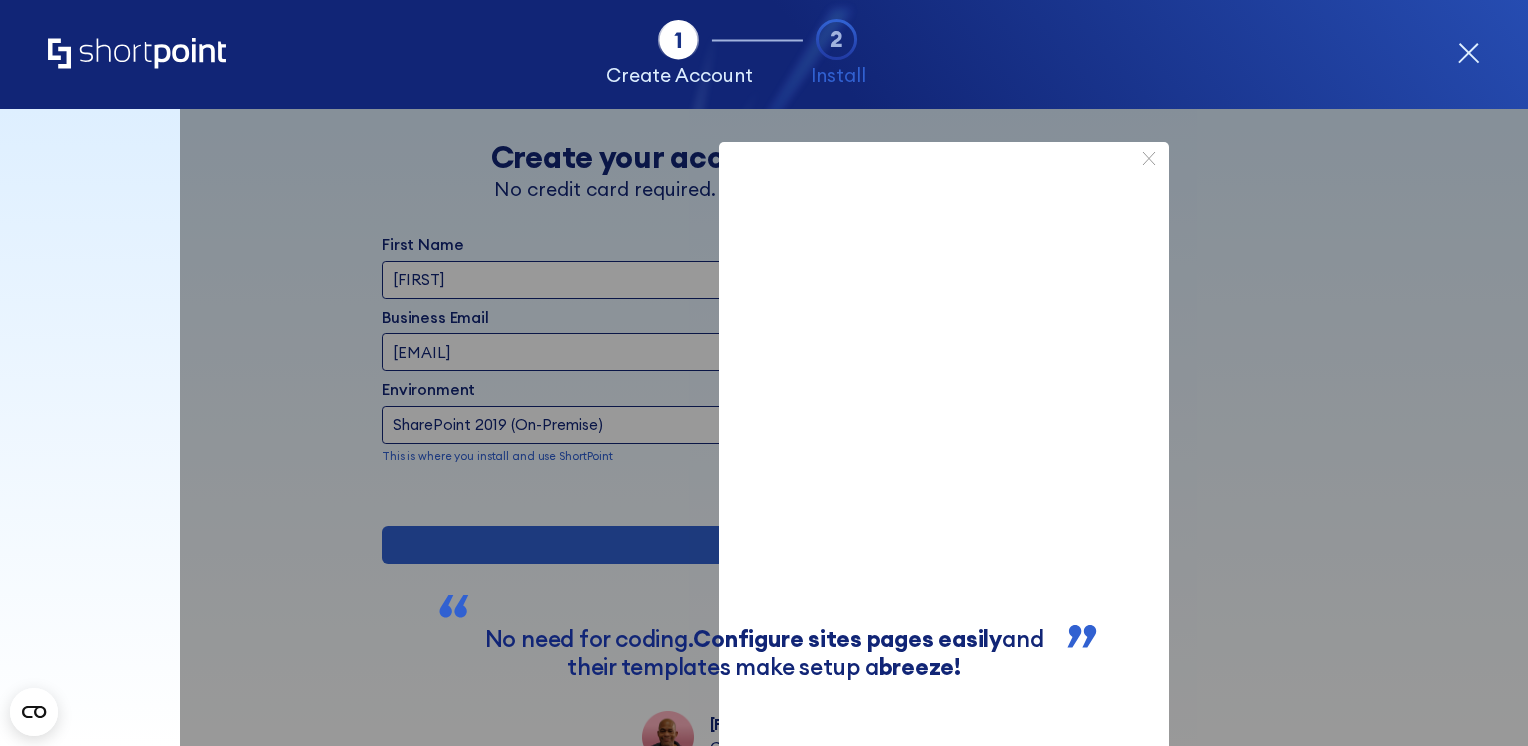click 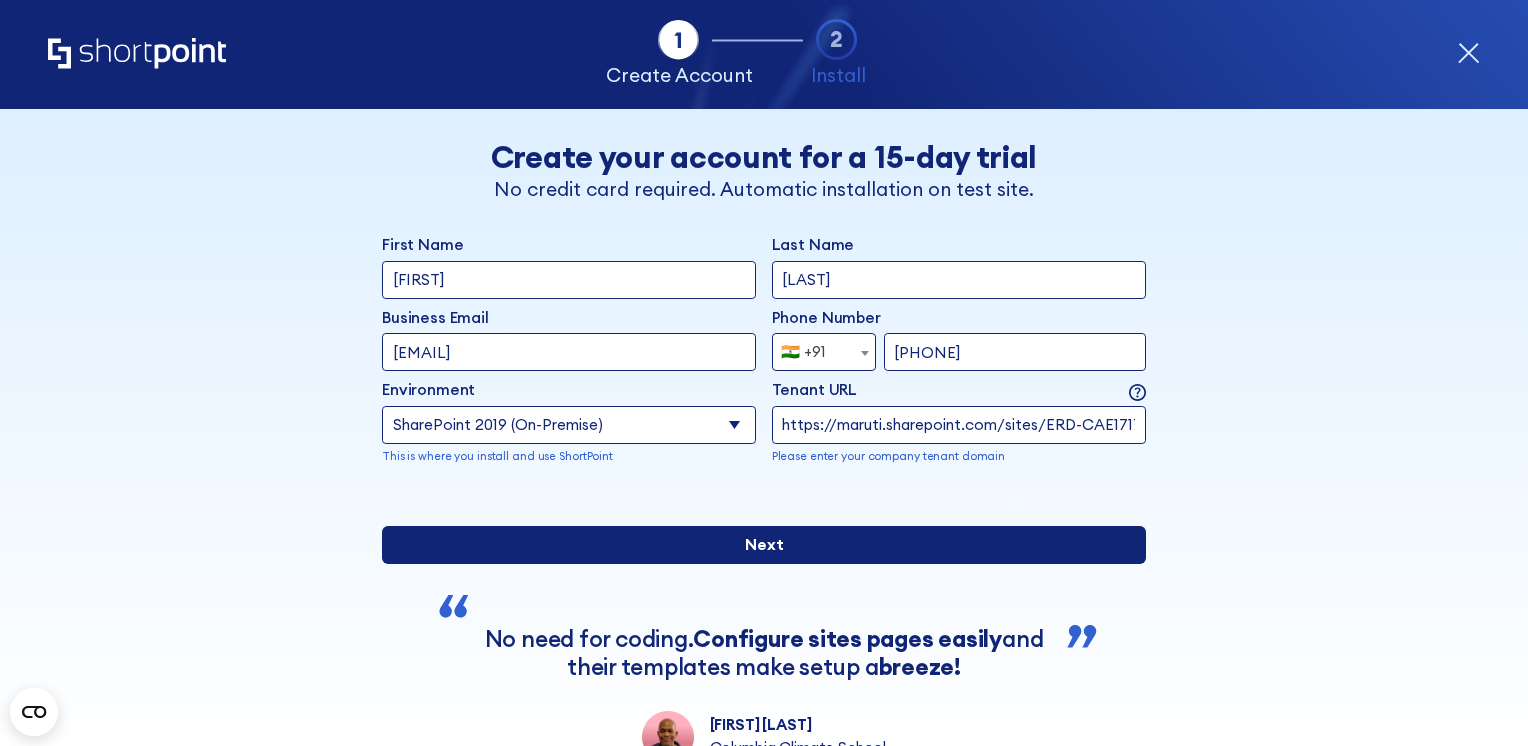 click on "Next" at bounding box center (764, 545) 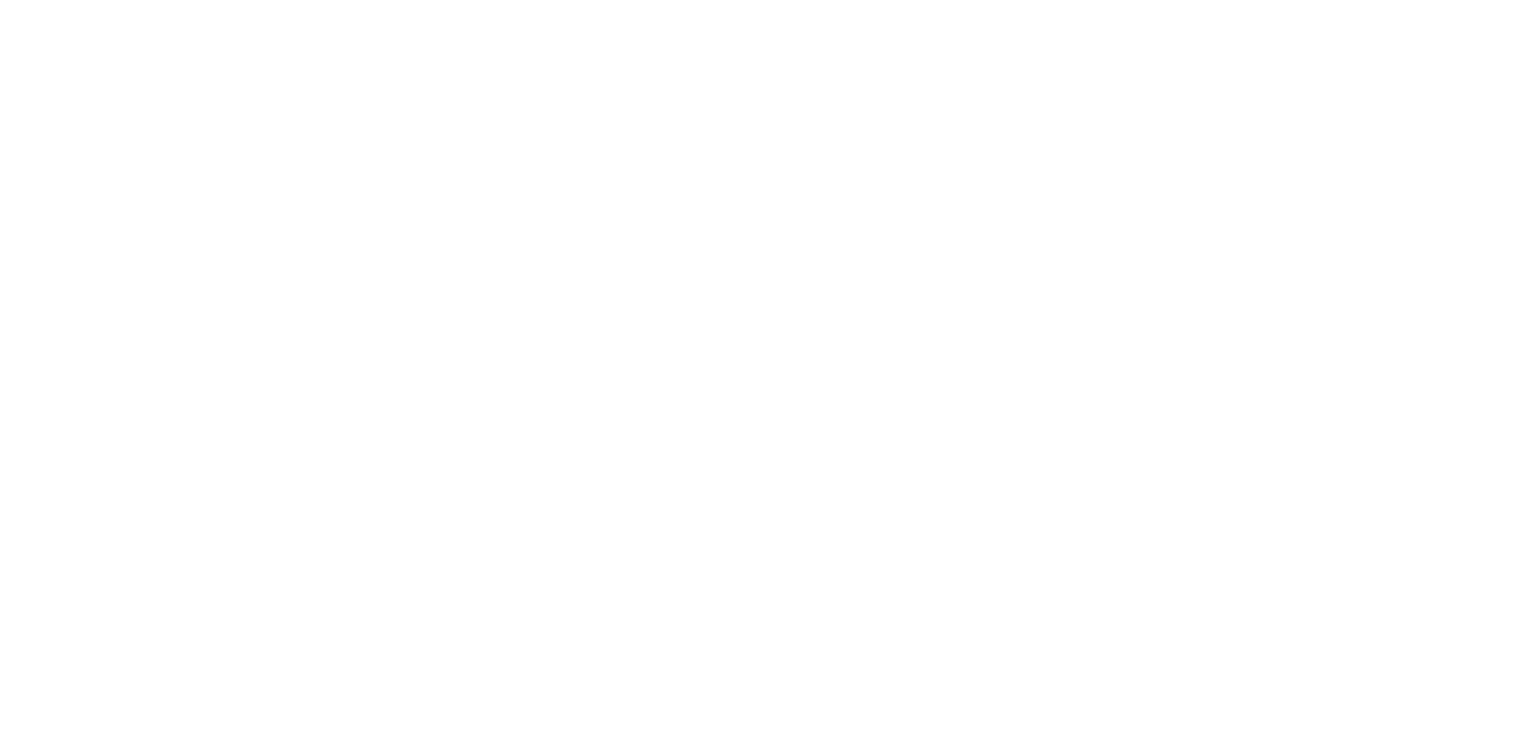 scroll, scrollTop: 0, scrollLeft: 0, axis: both 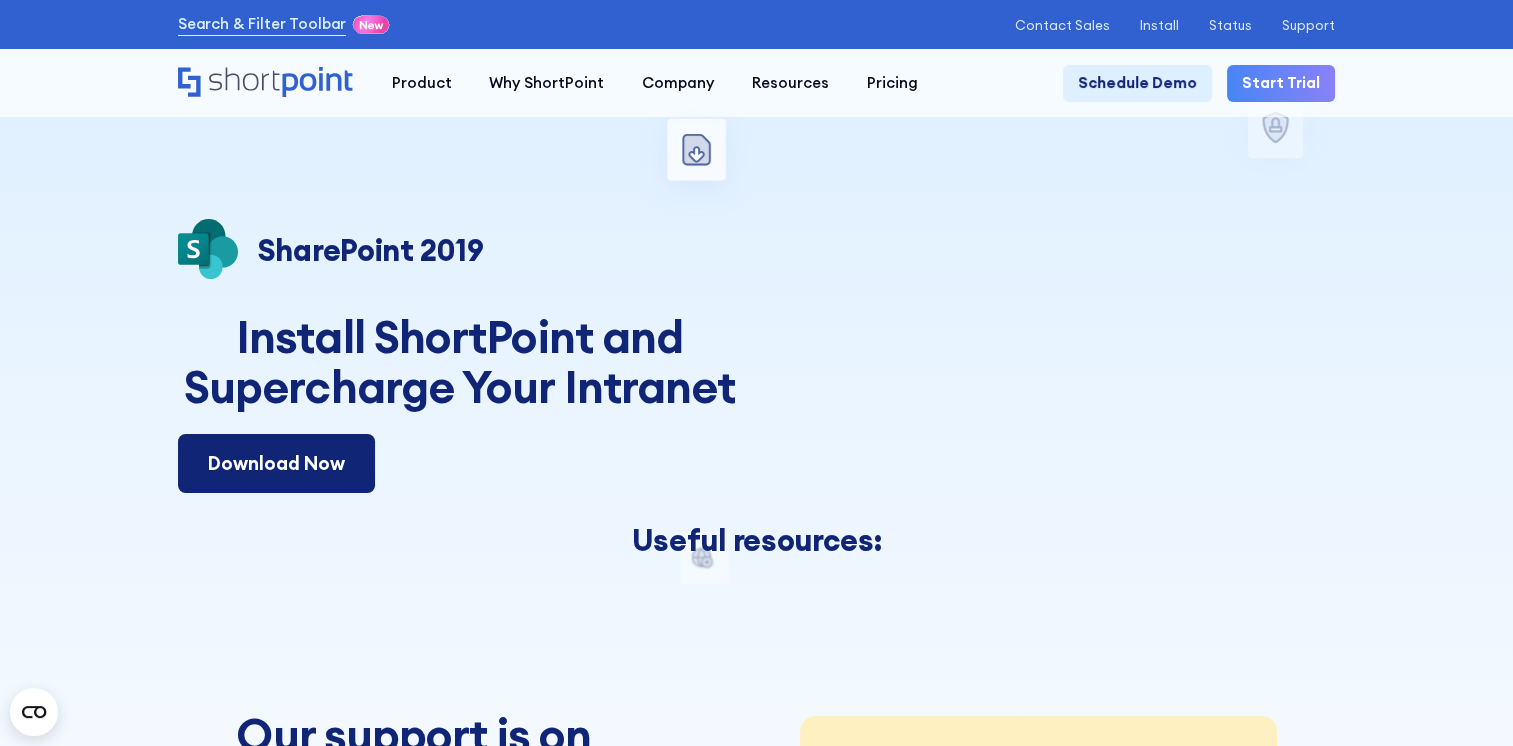 click on "Download Now" at bounding box center [277, 463] 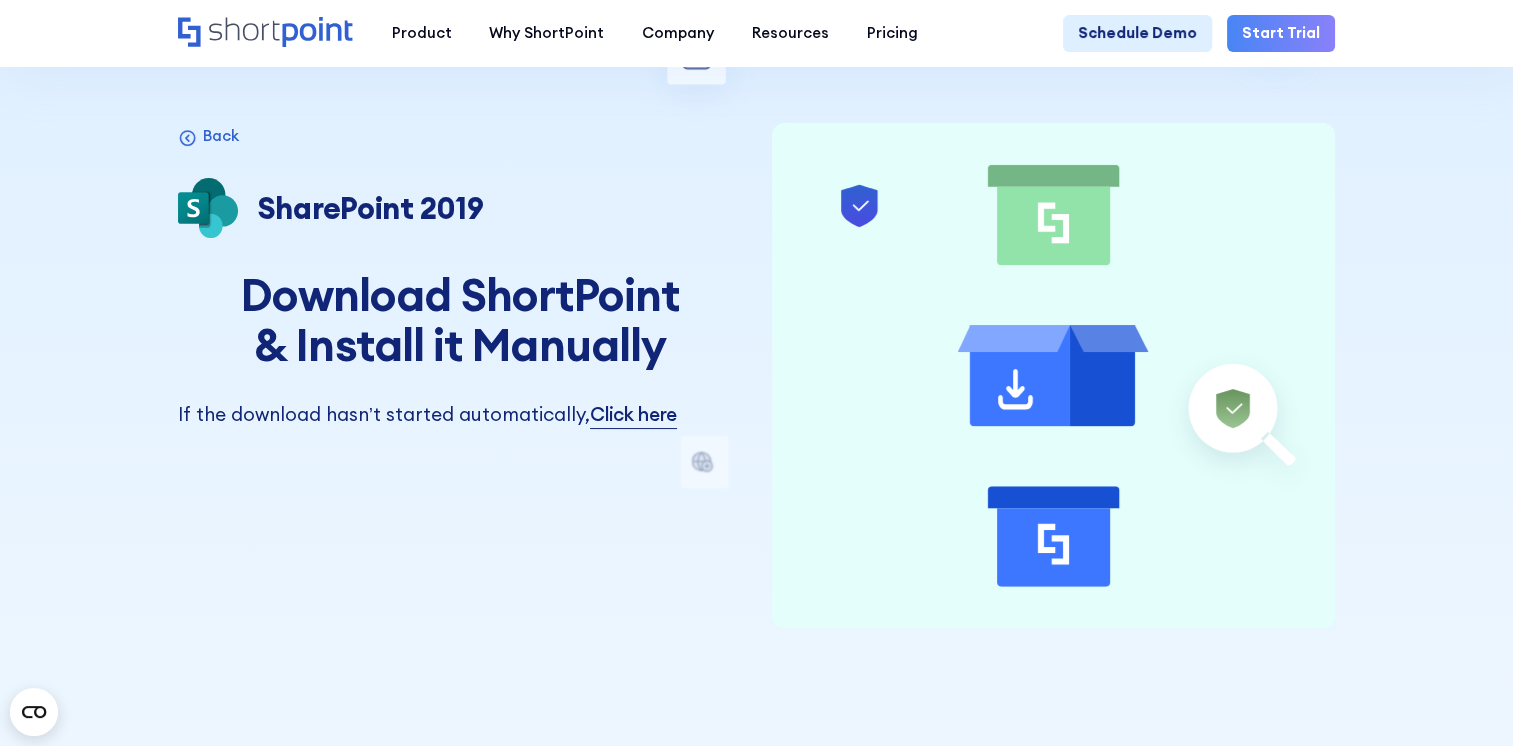 scroll, scrollTop: 0, scrollLeft: 0, axis: both 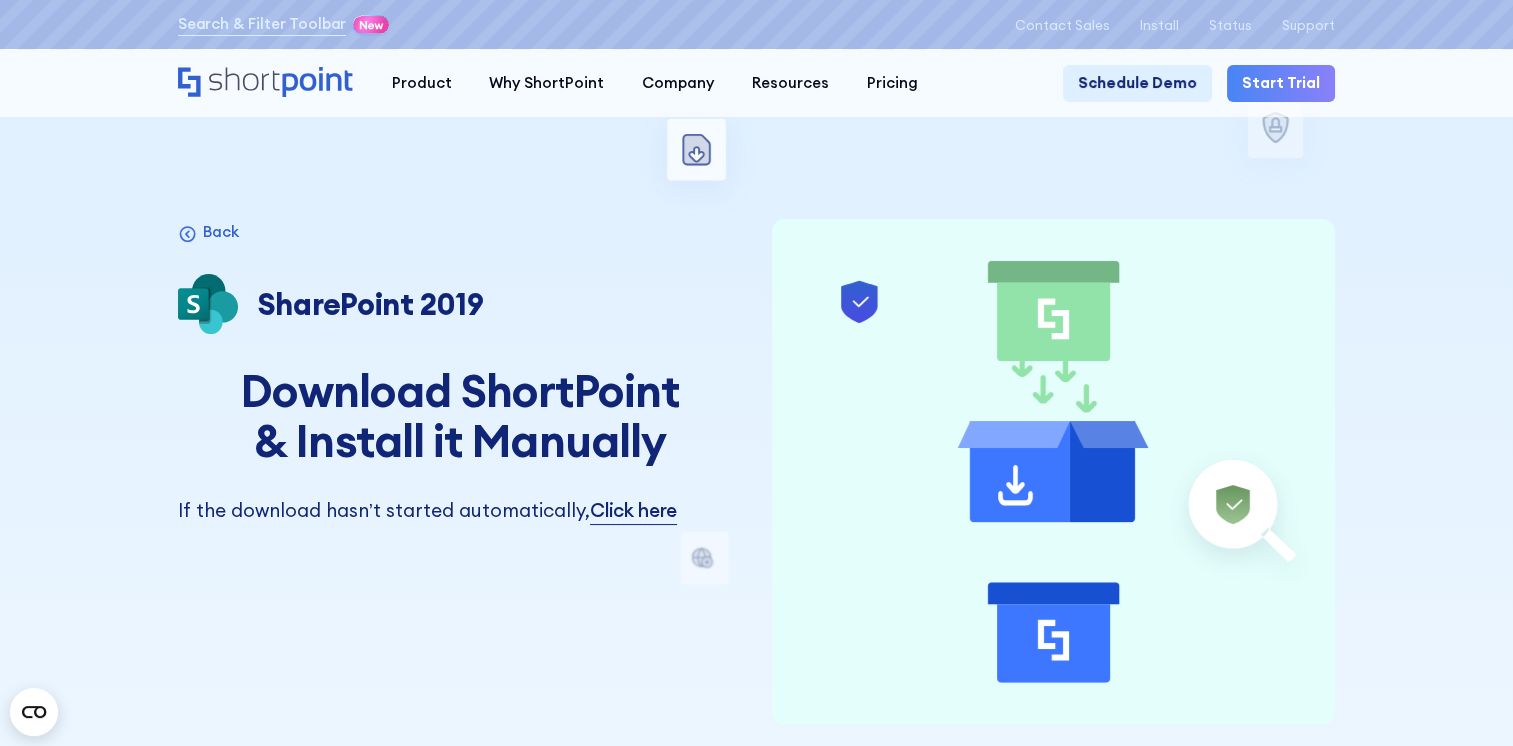 drag, startPoint x: 771, startPoint y: 480, endPoint x: 972, endPoint y: 395, distance: 218.23383 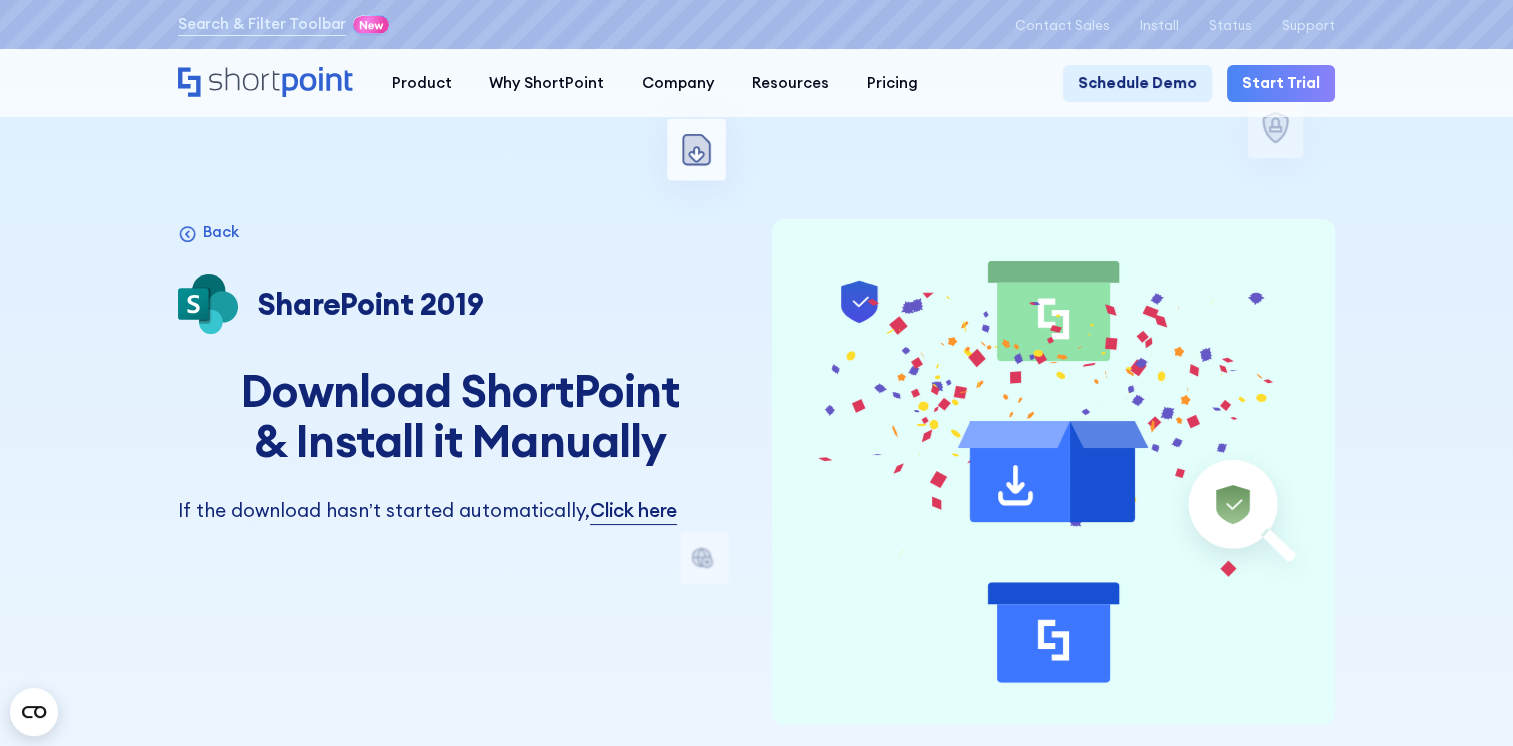 click 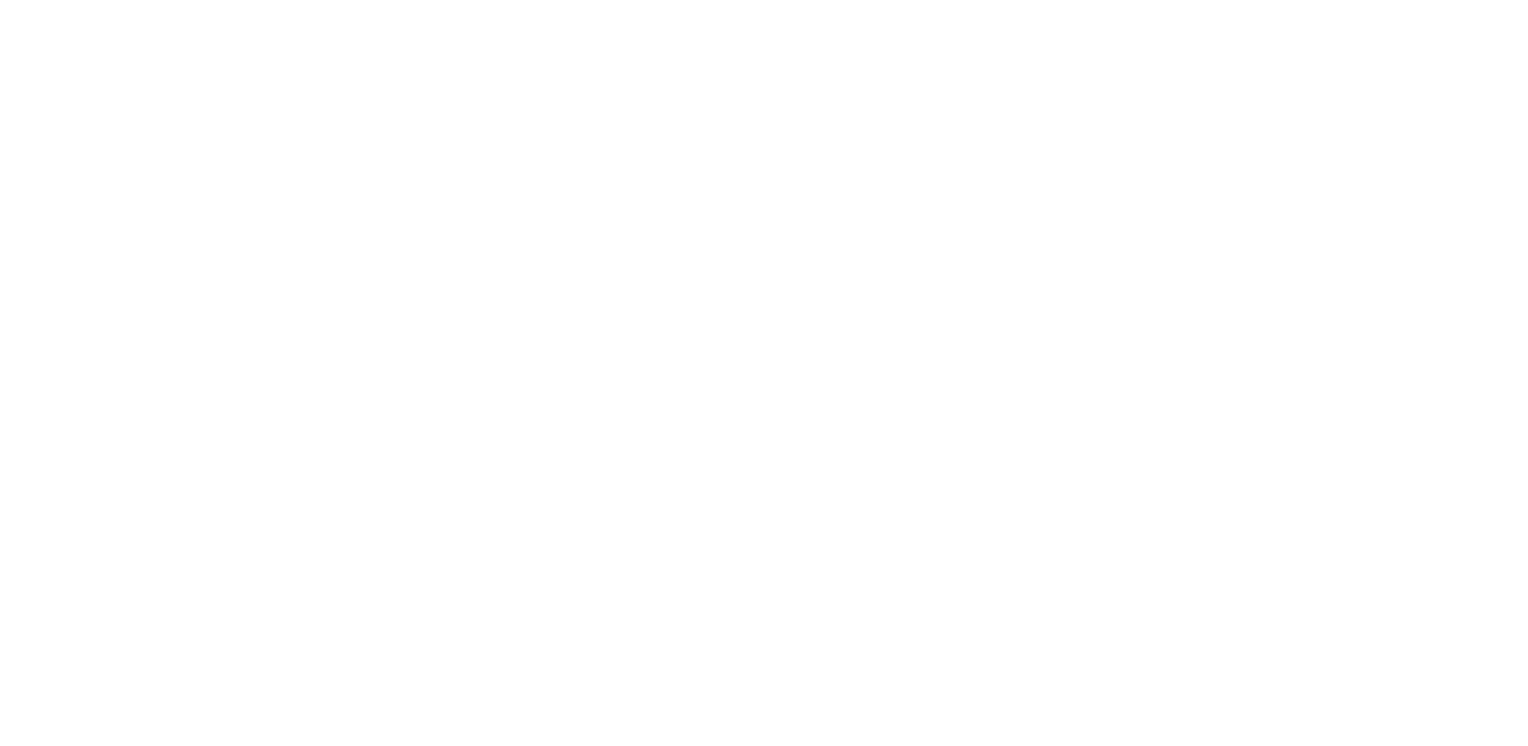 select on "+91" 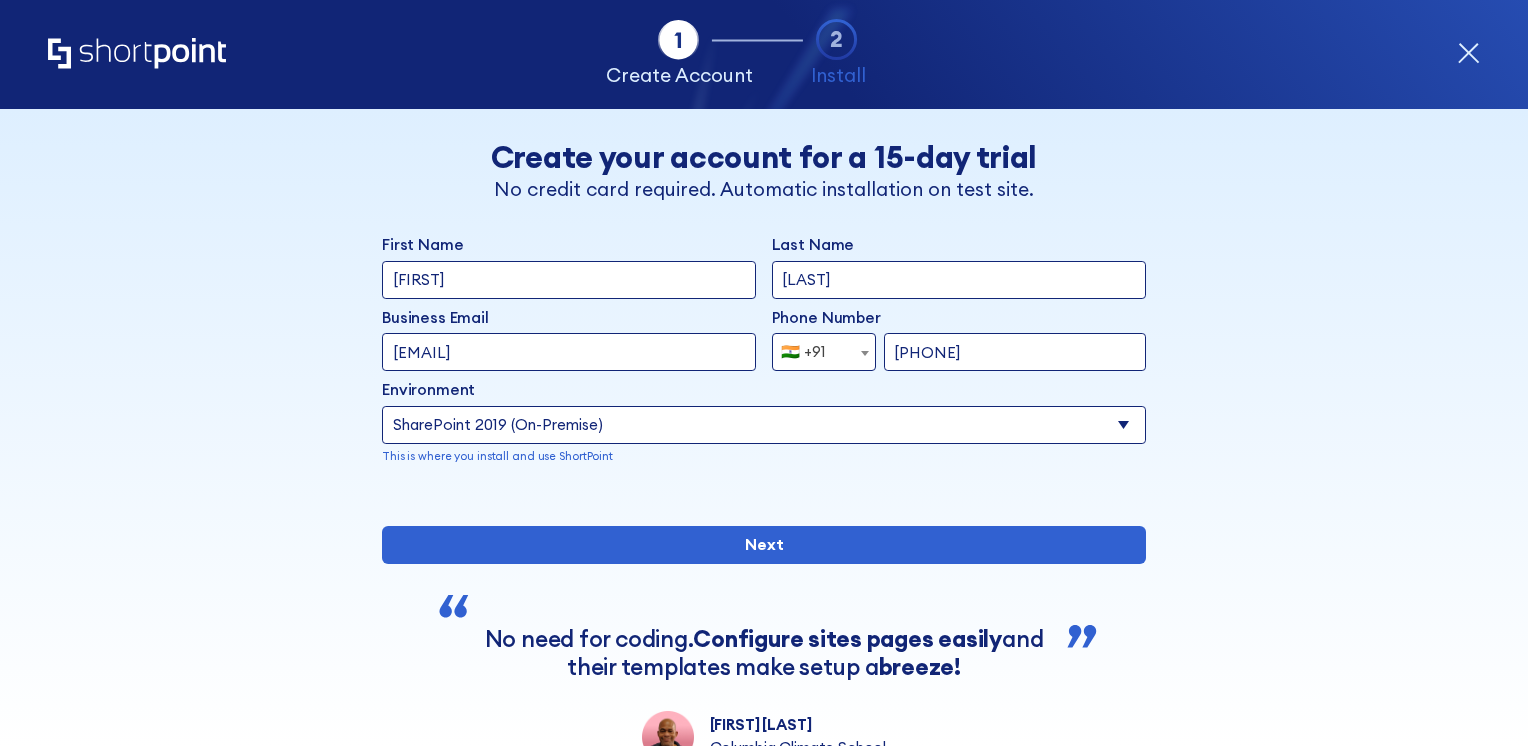 scroll, scrollTop: 0, scrollLeft: 0, axis: both 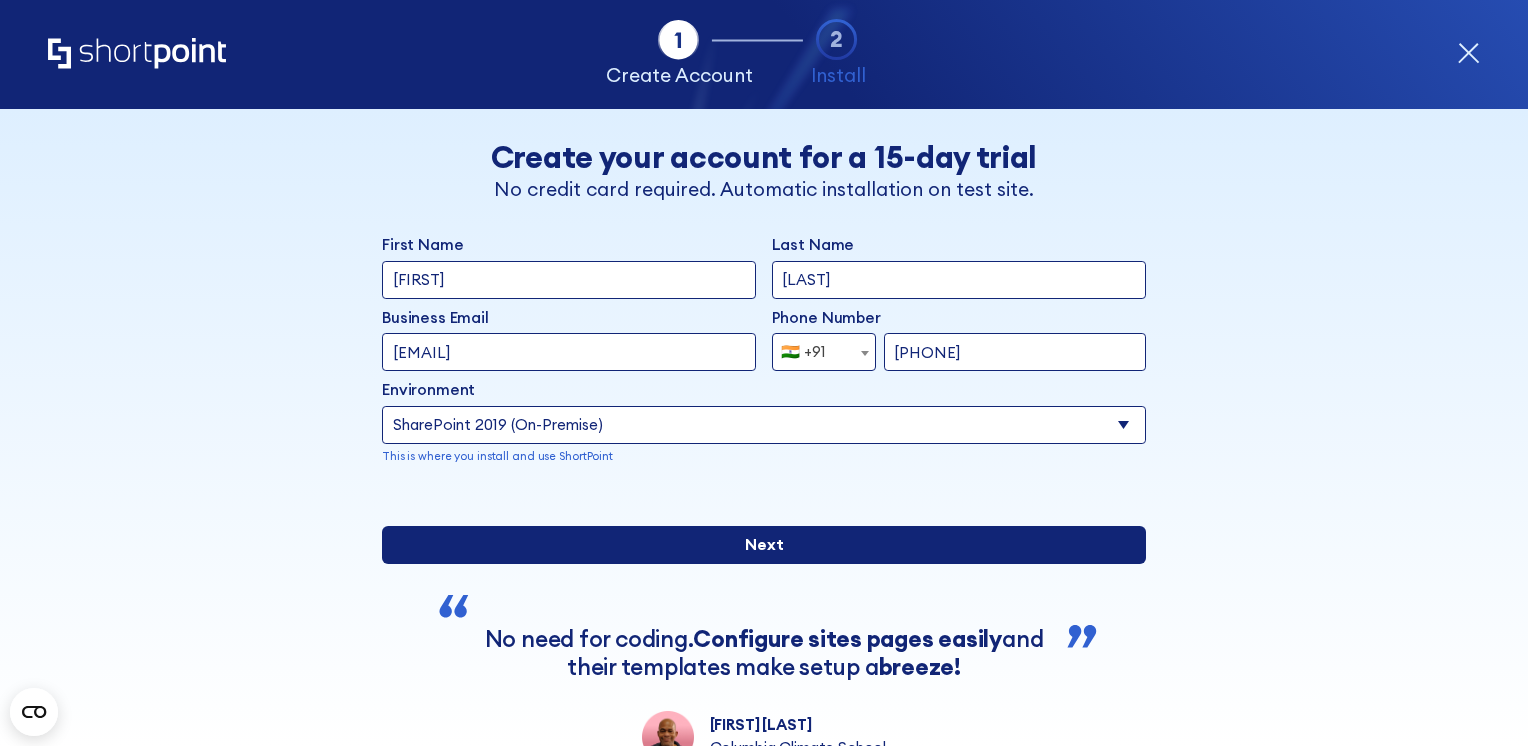 drag, startPoint x: 601, startPoint y: 605, endPoint x: 548, endPoint y: 639, distance: 62.968246 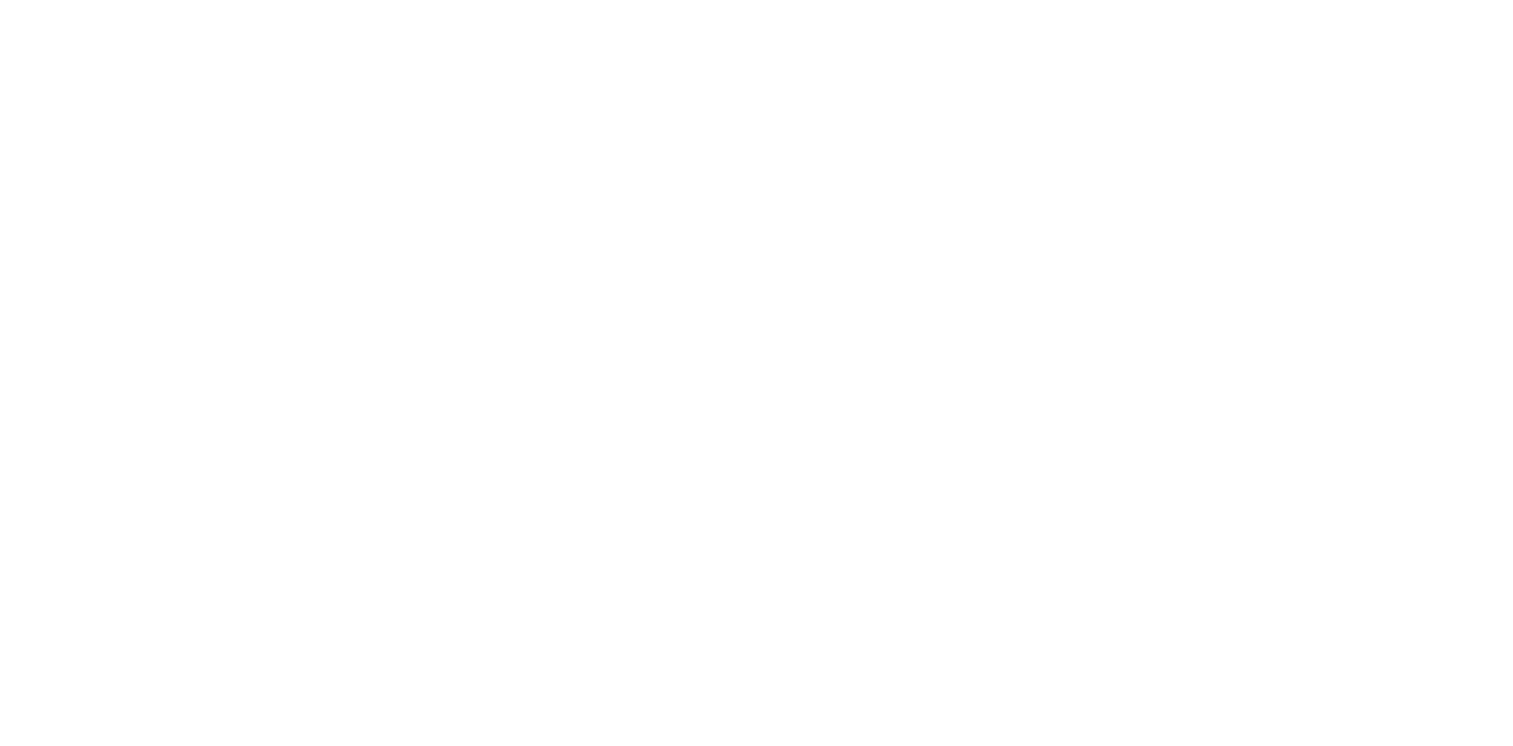scroll, scrollTop: 700, scrollLeft: 0, axis: vertical 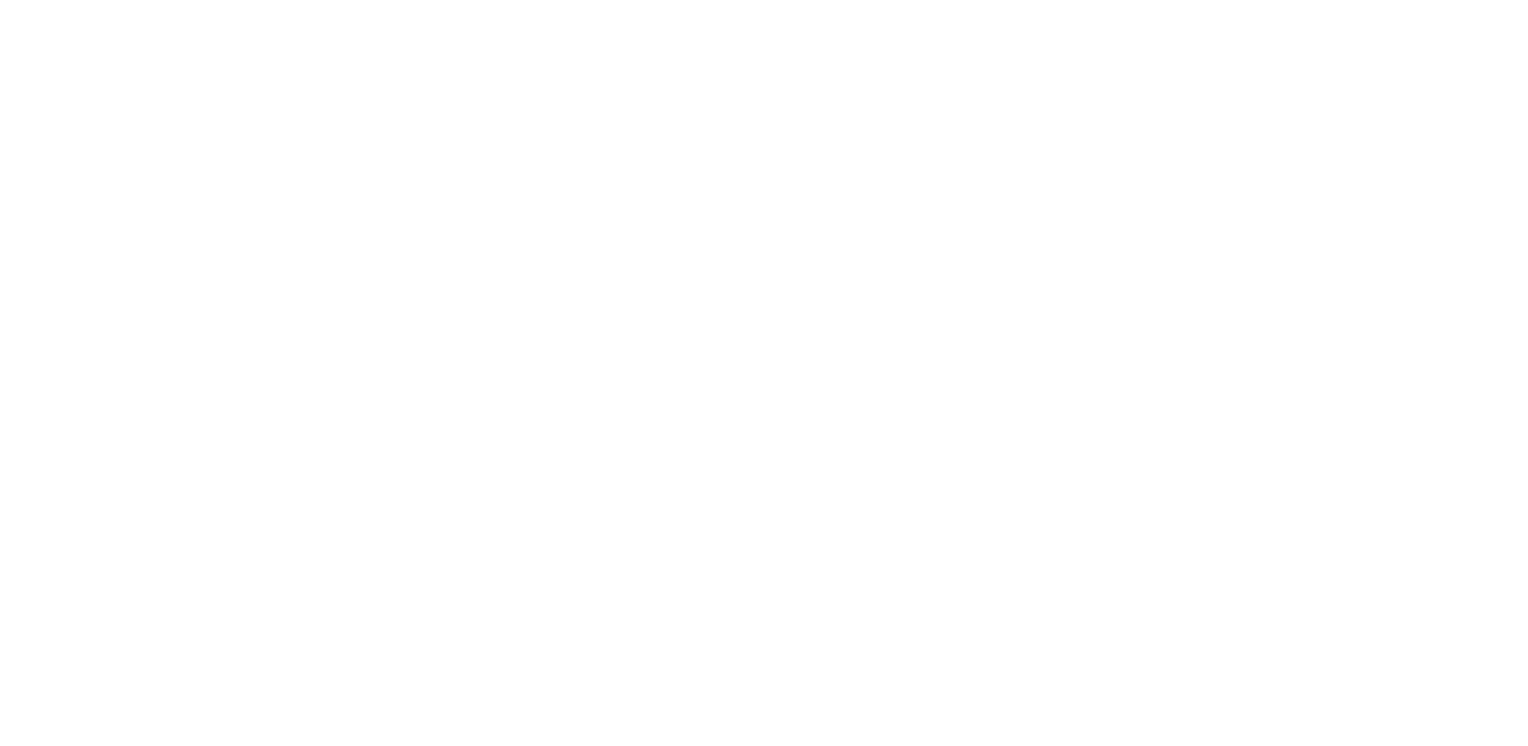 select on "+91" 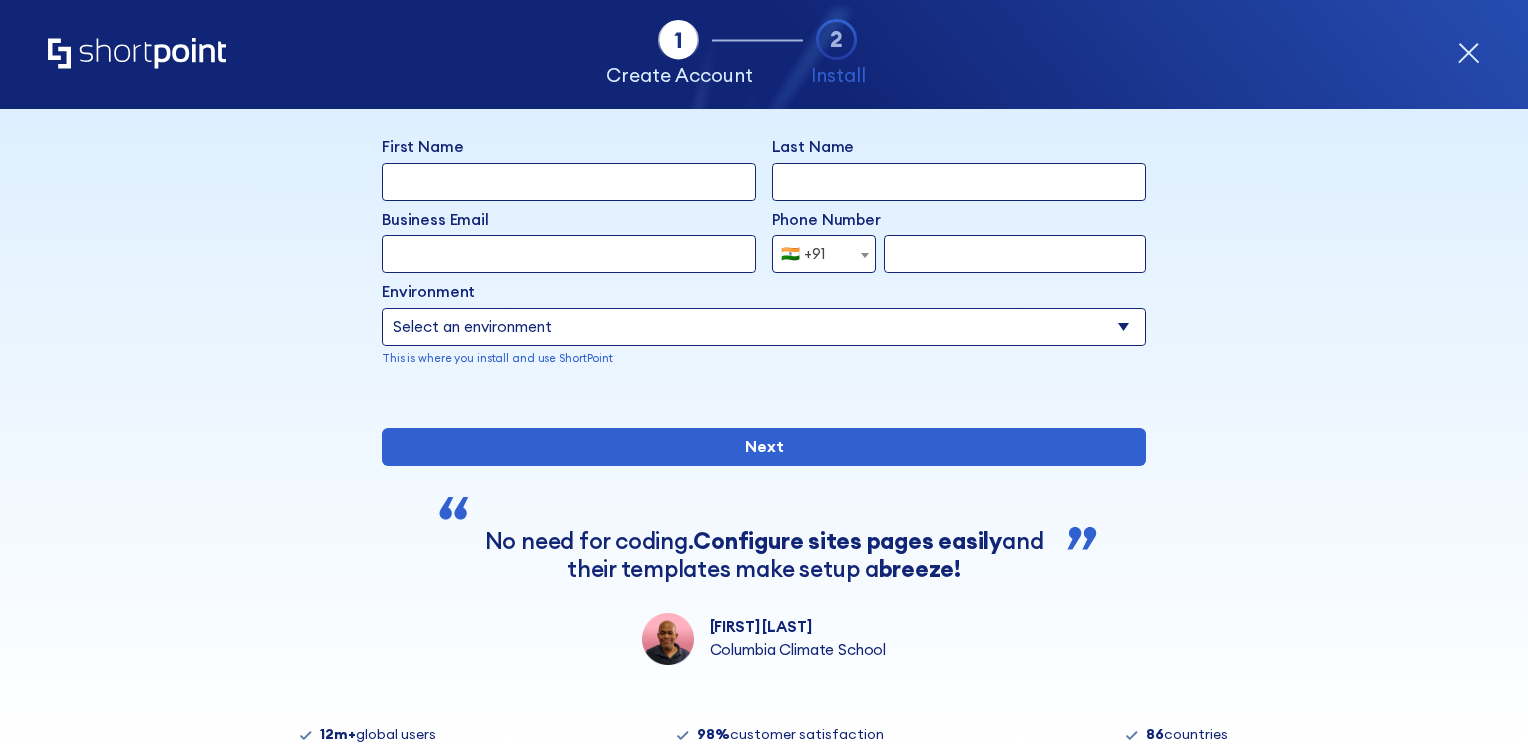 scroll, scrollTop: 0, scrollLeft: 0, axis: both 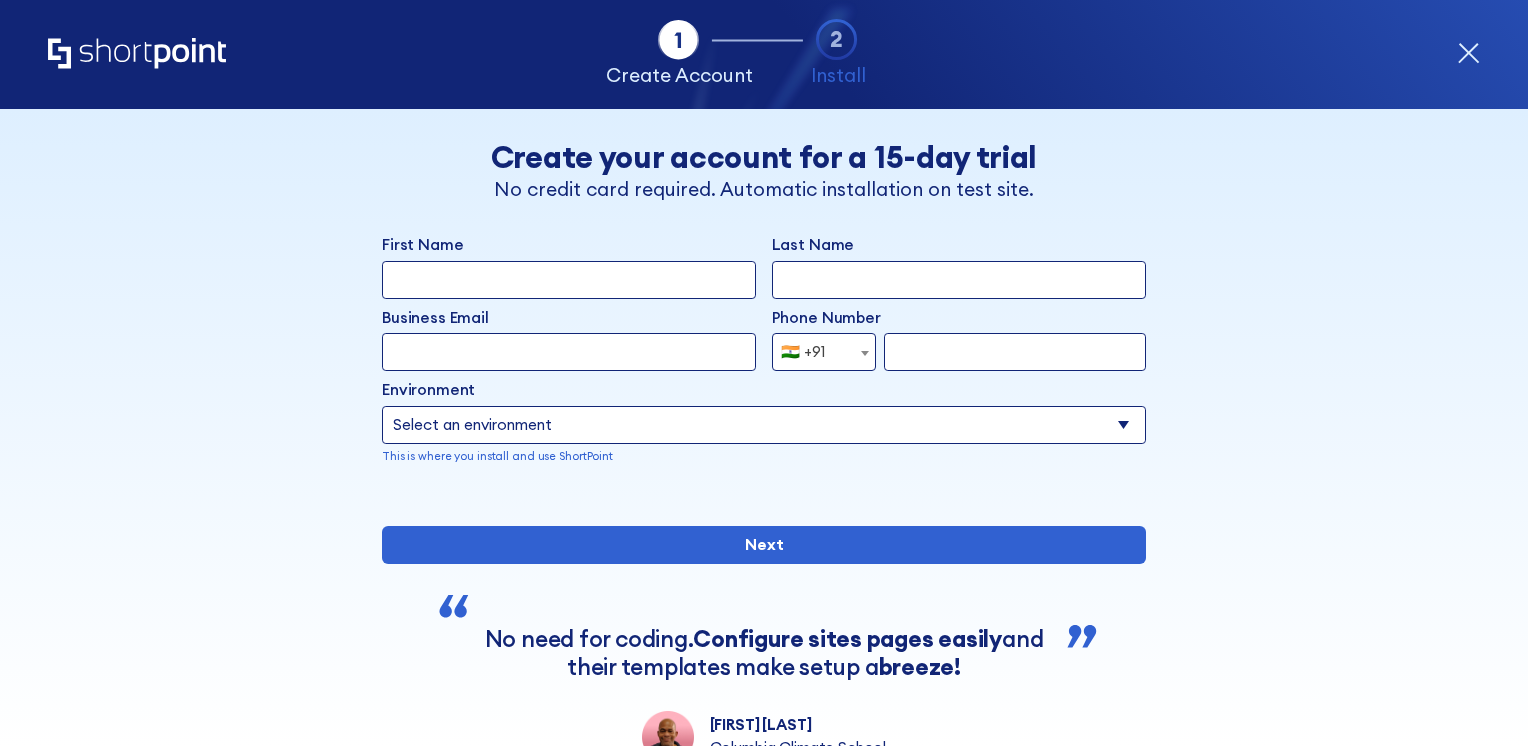 click on "First Name" at bounding box center [569, 280] 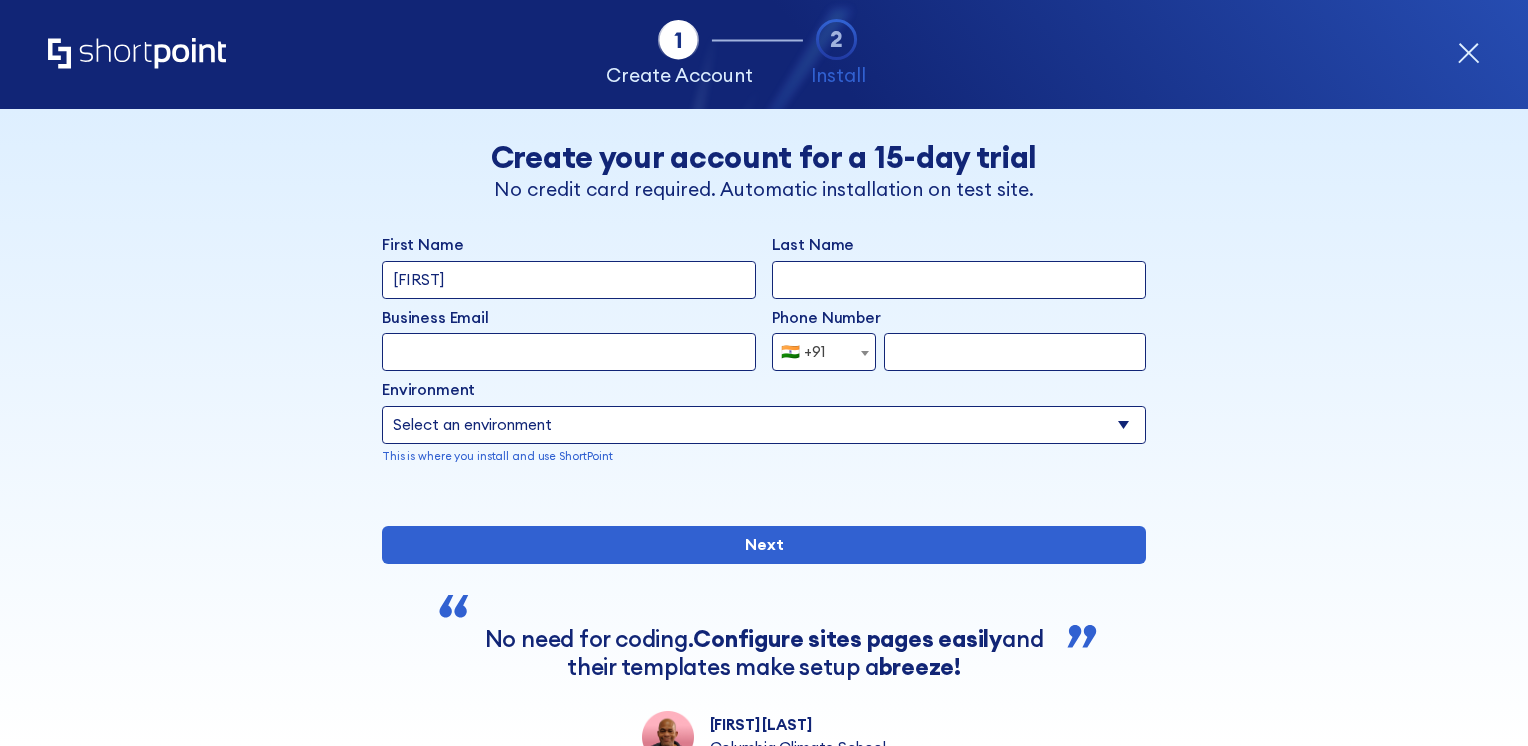 type on "Chaudhary" 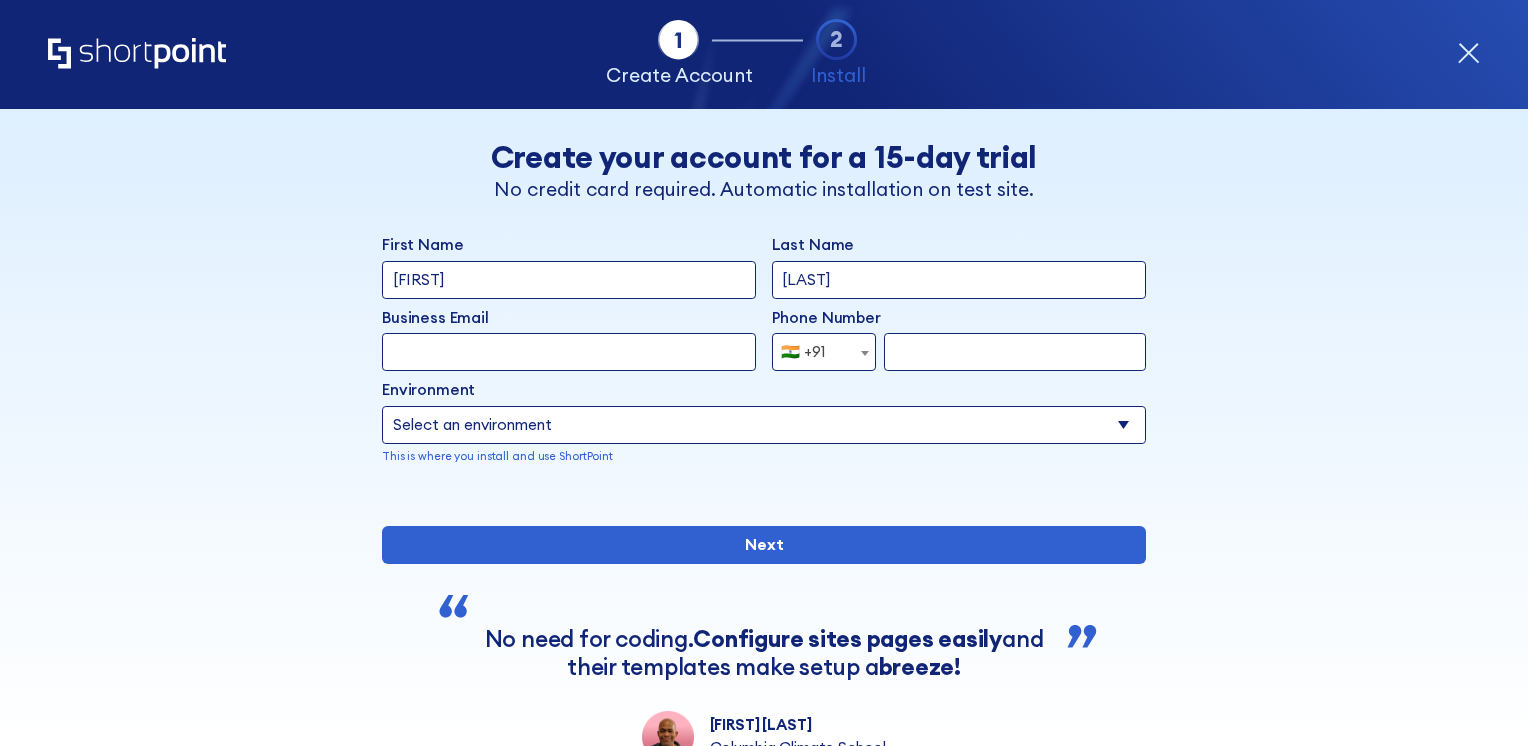 type on "[EMAIL]" 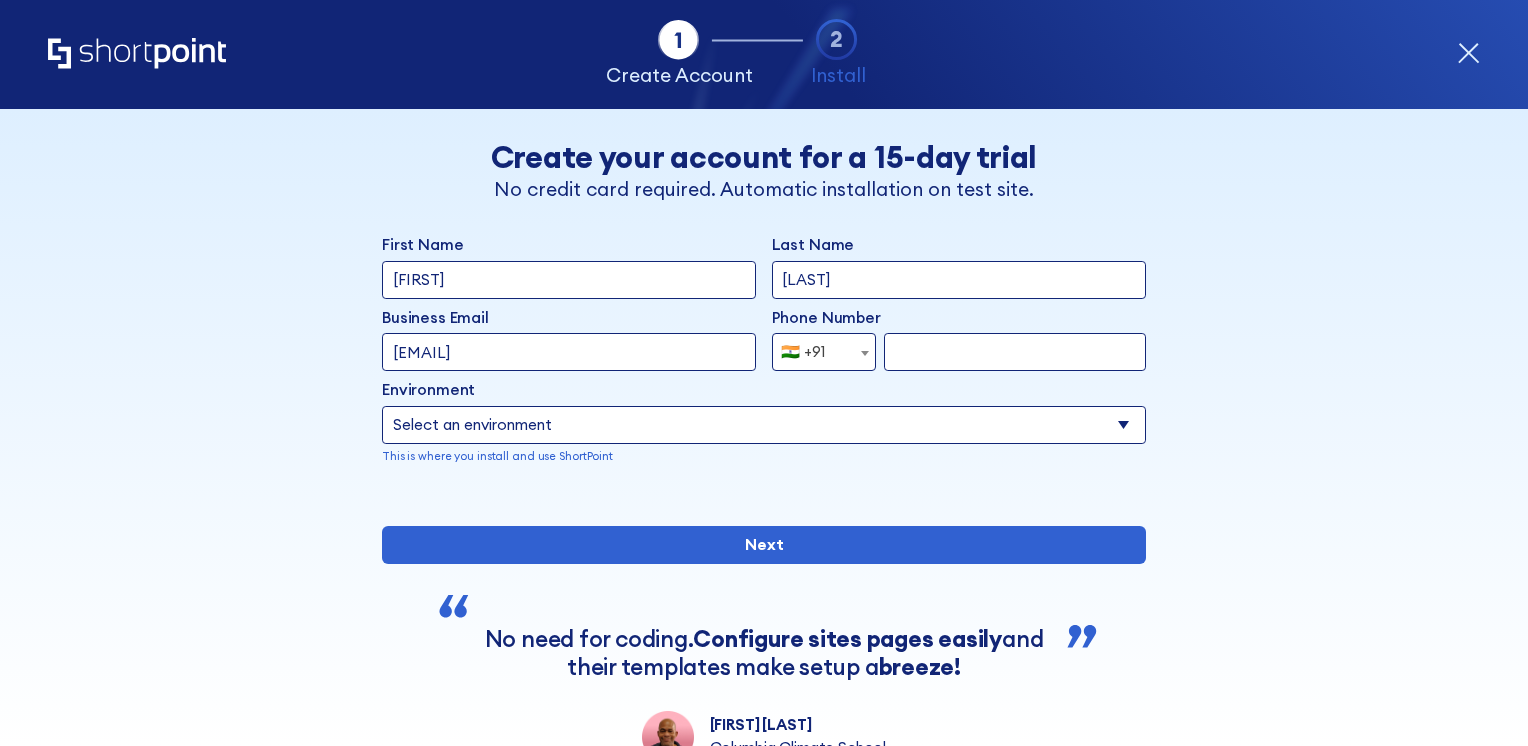 type on "7310657083" 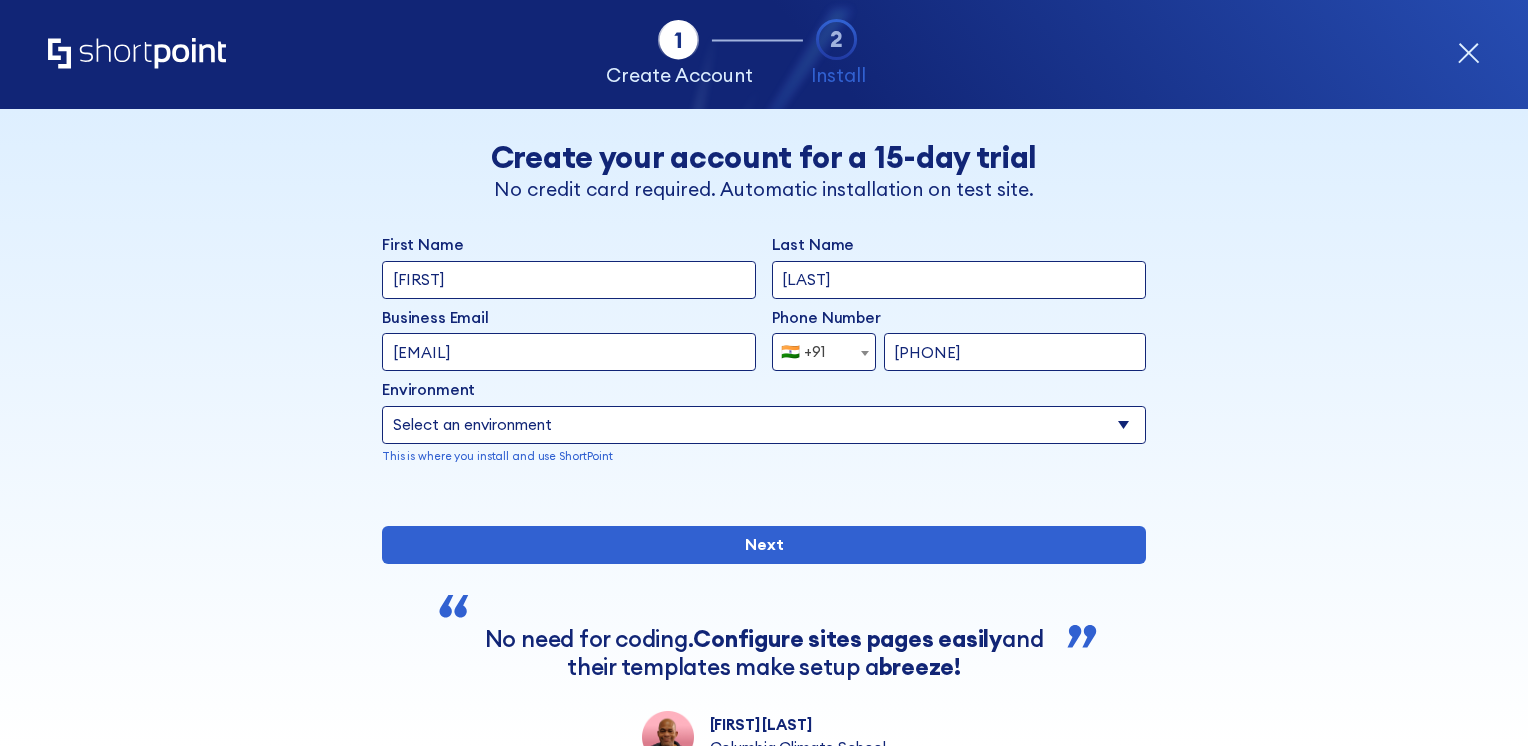 click on "Select an environment
Microsoft 365
SharePoint Online
SharePoint 2019 (On-Premise)
SharePoint 2016 (On-Premise)
SharePoint 2013 (On-Premise)" at bounding box center (764, 425) 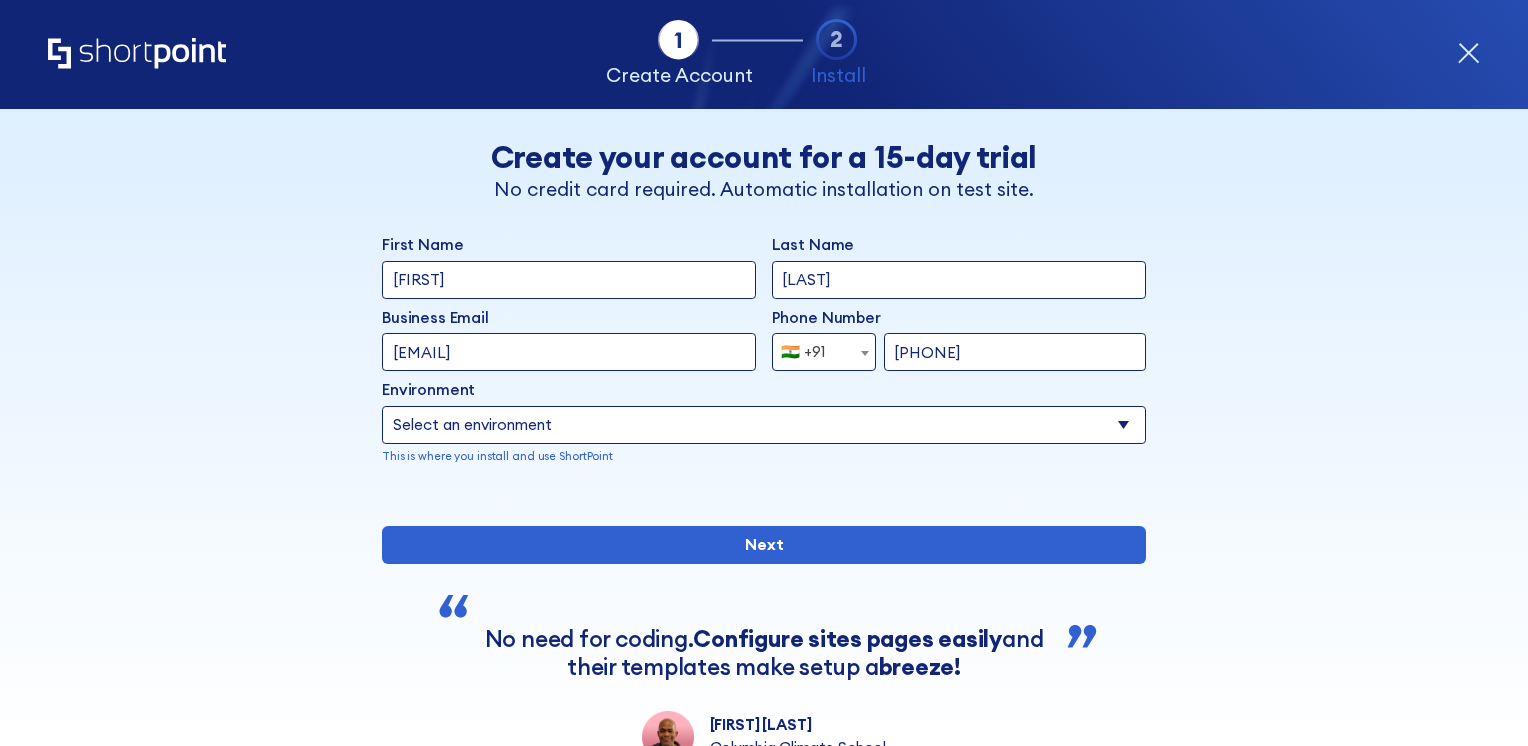 select on "SharePoint 2019 (On-Premise)" 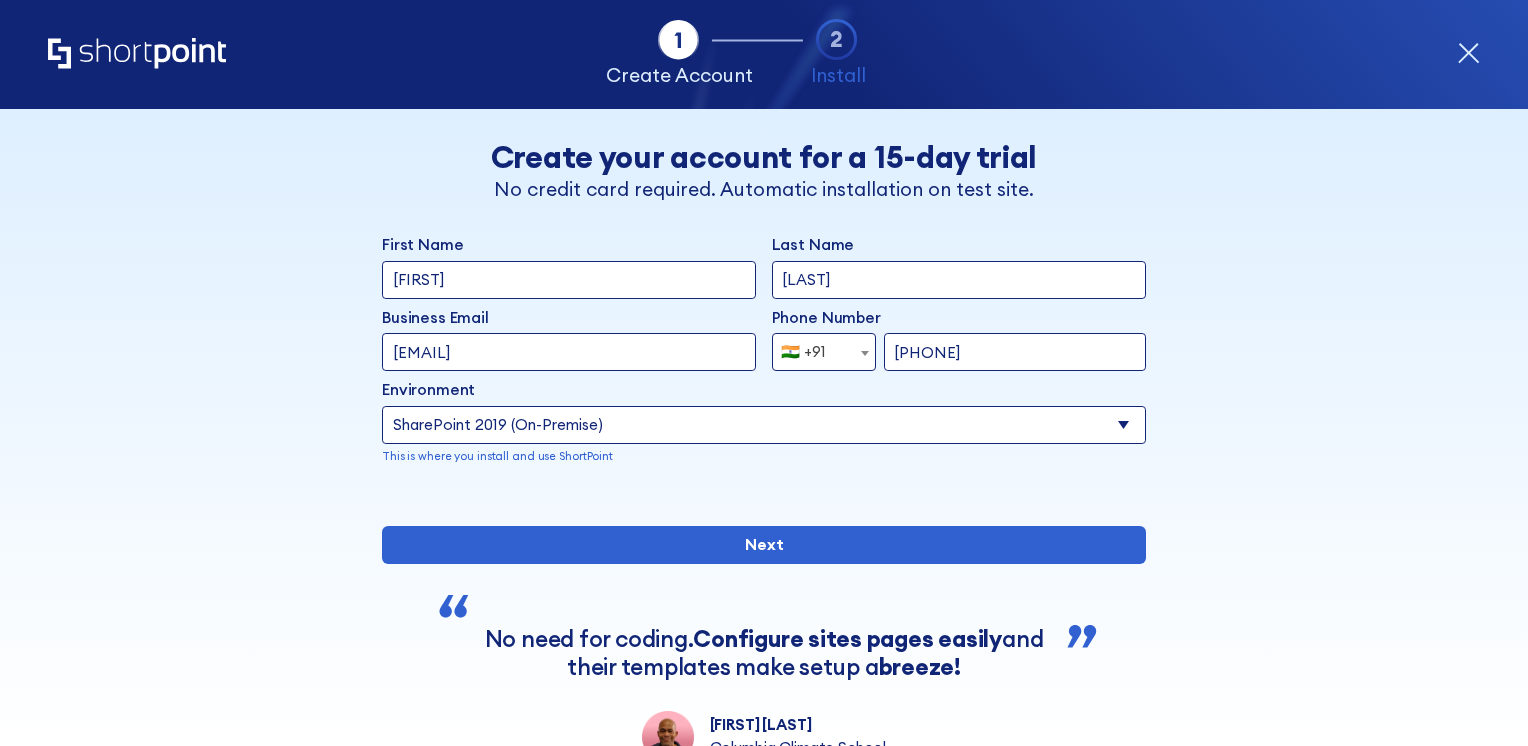 click on "Select an environment
Microsoft 365
SharePoint Online
SharePoint 2019 (On-Premise)
SharePoint 2016 (On-Premise)
SharePoint 2013 (On-Premise)" at bounding box center [764, 425] 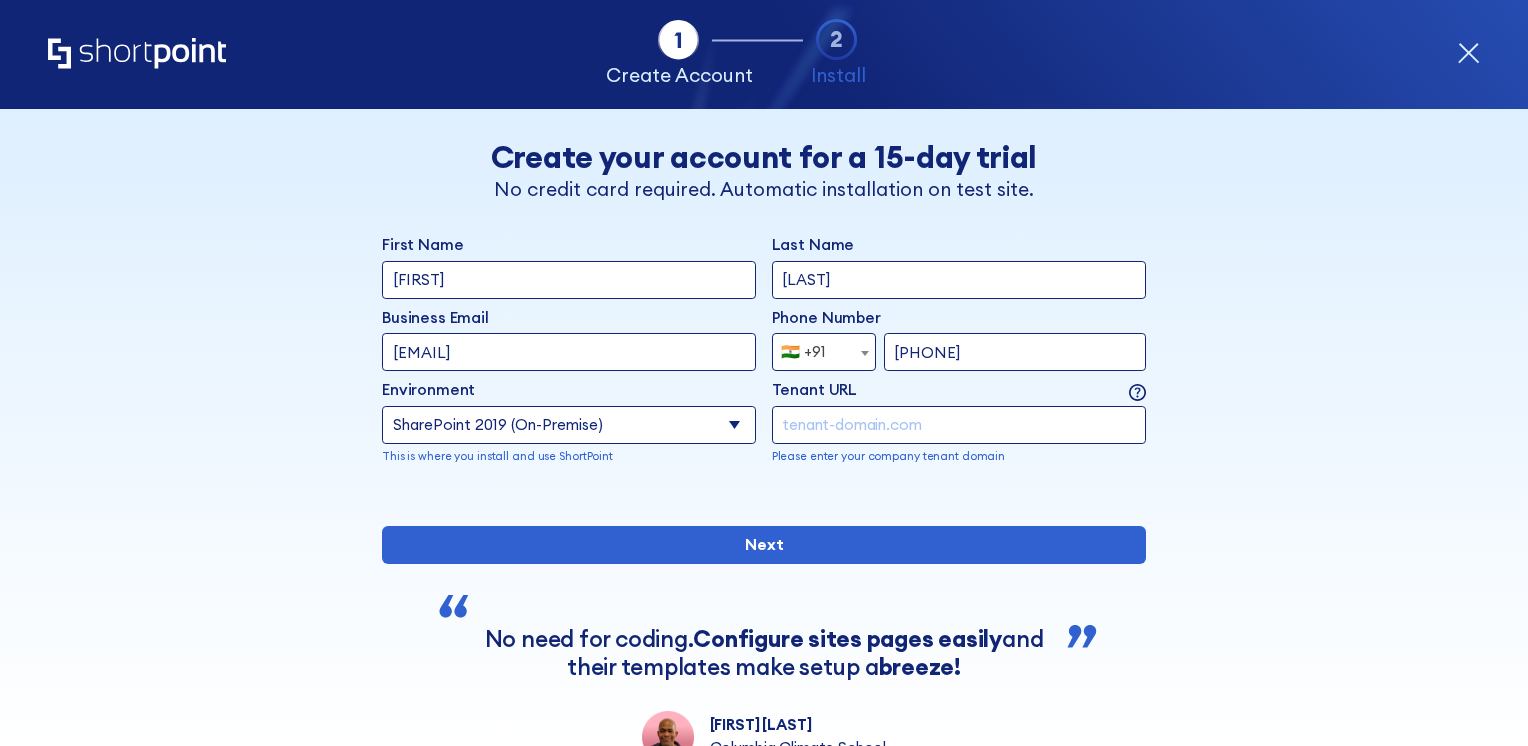 click at bounding box center [959, 425] 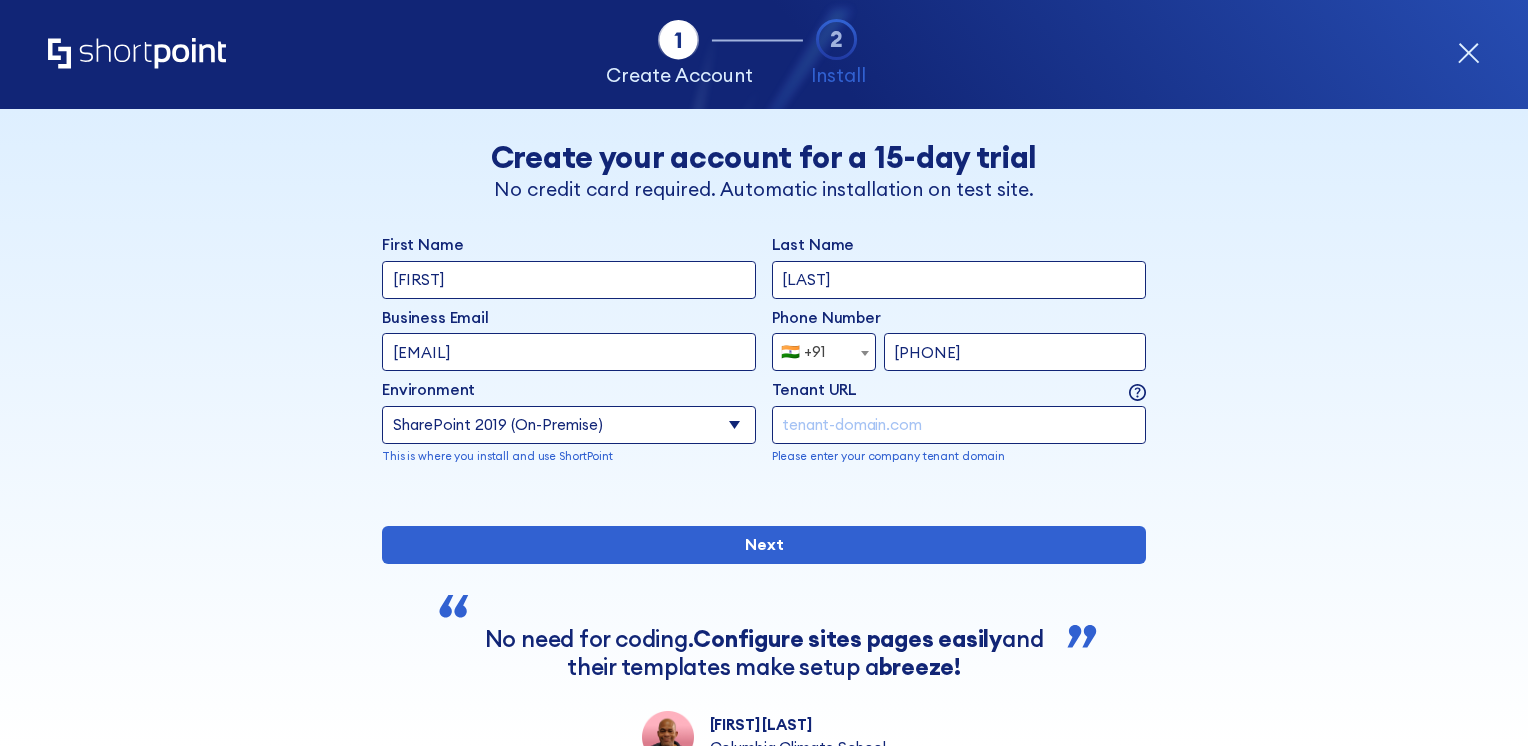 click at bounding box center (959, 425) 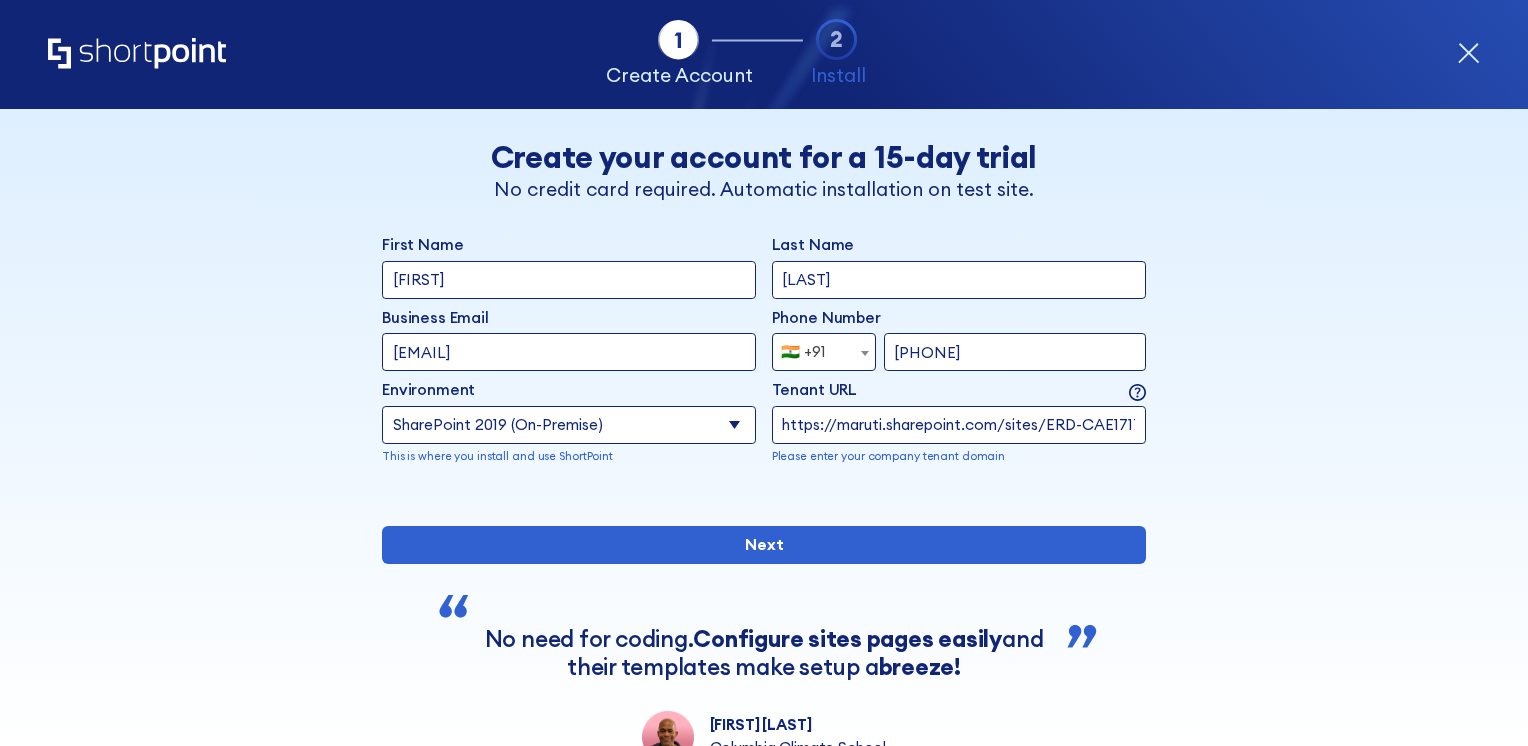 scroll, scrollTop: 0, scrollLeft: 203, axis: horizontal 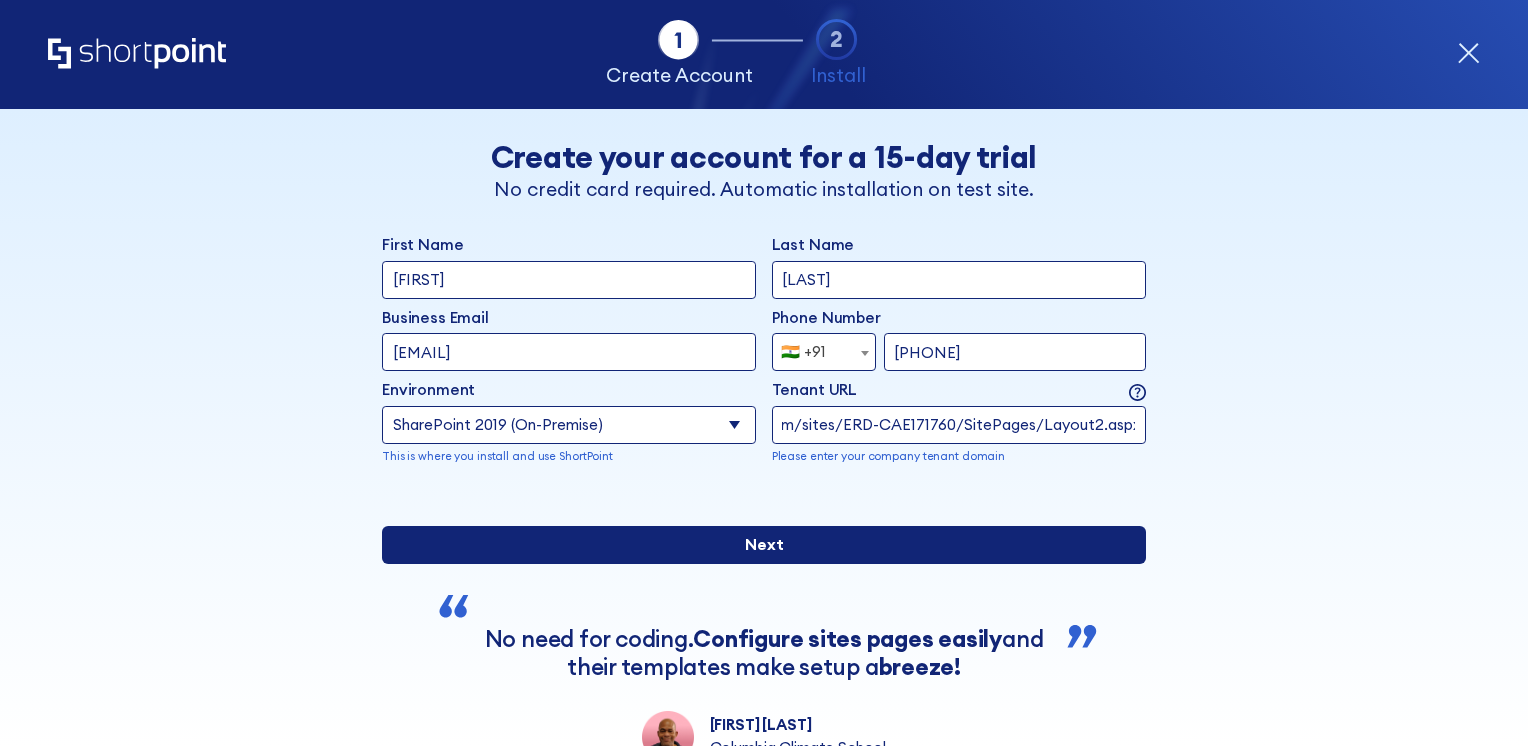 type on "https://maruti.sharepoint.com/sites/ERD-CAE171760/SitePages/Layout2.aspx" 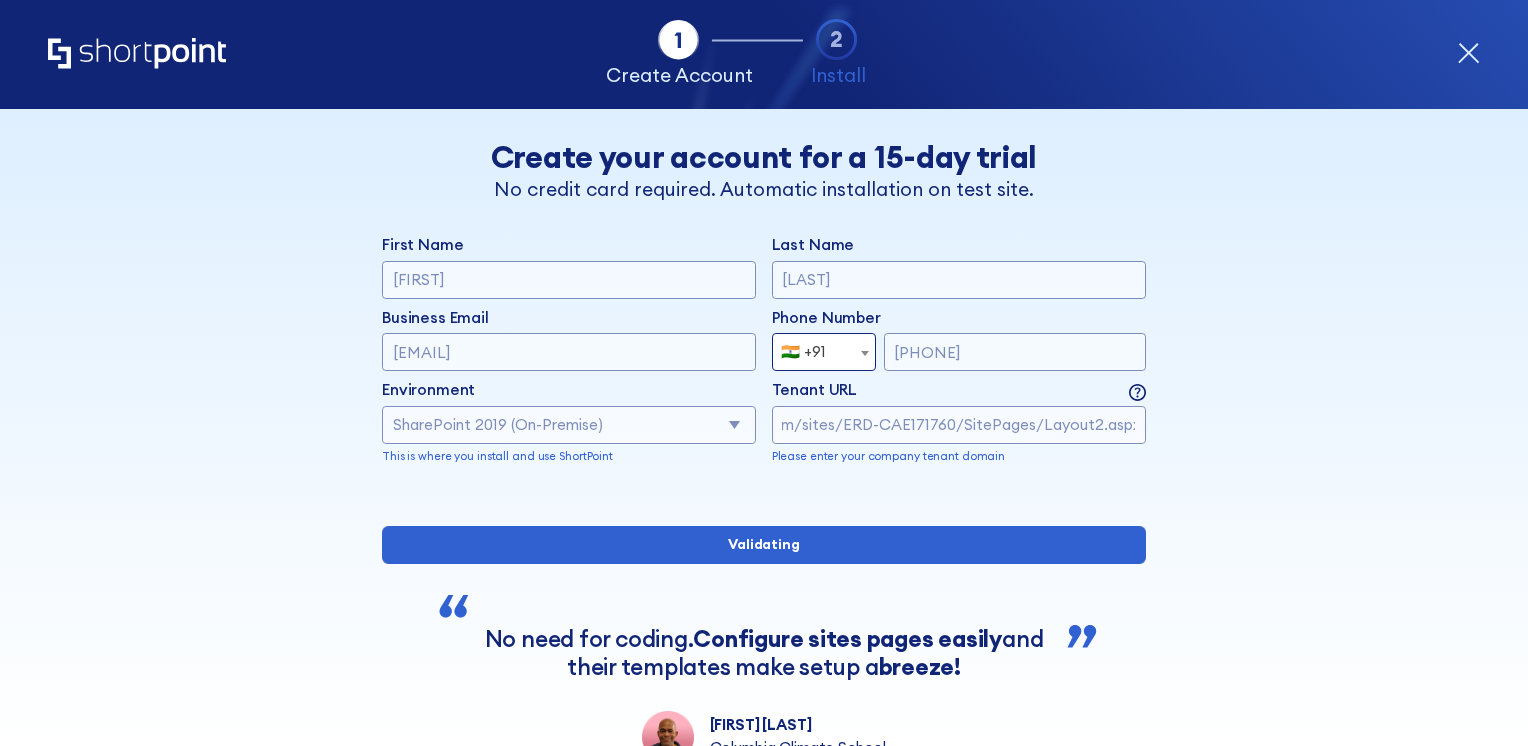 scroll, scrollTop: 0, scrollLeft: 0, axis: both 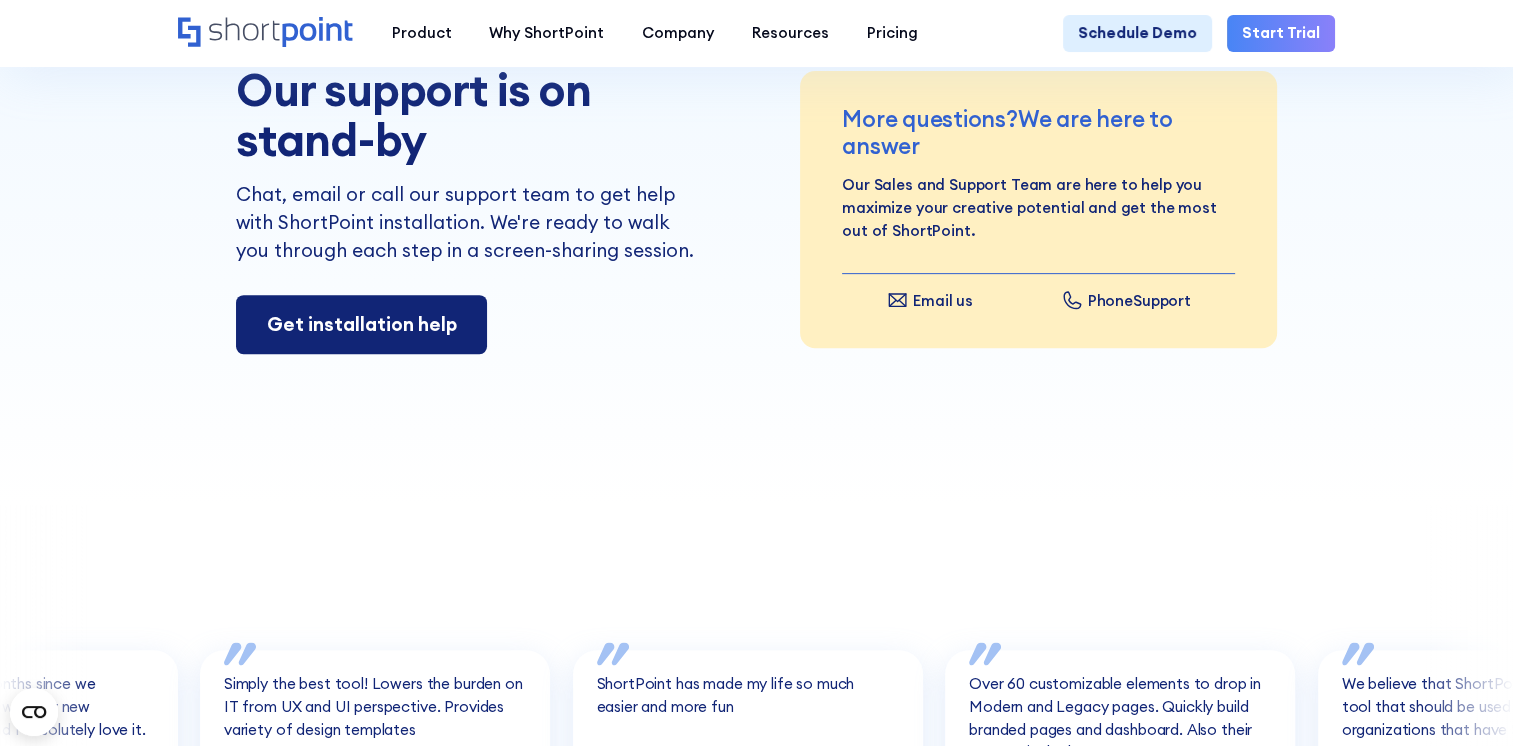 click on "Get installation help" at bounding box center (361, 324) 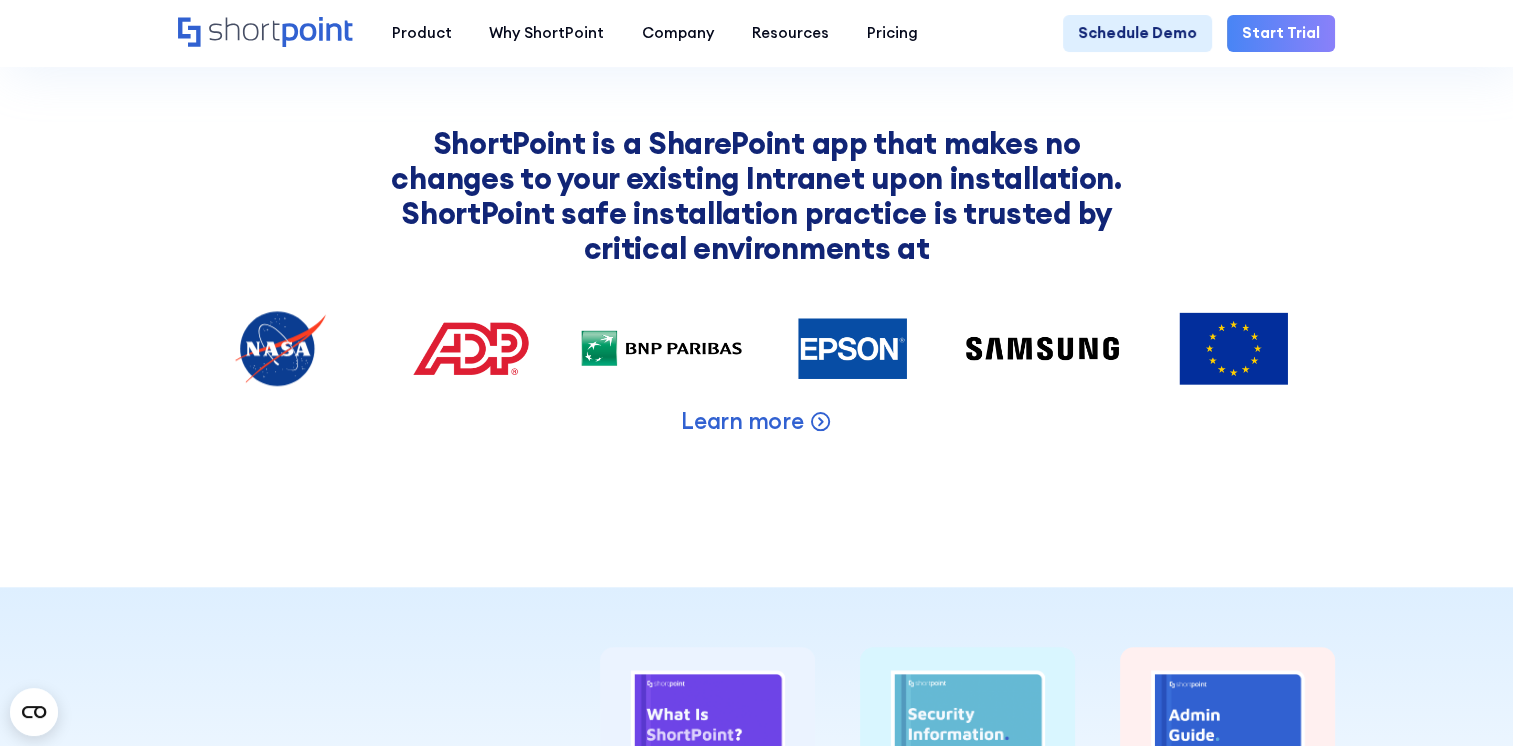 scroll, scrollTop: 1700, scrollLeft: 0, axis: vertical 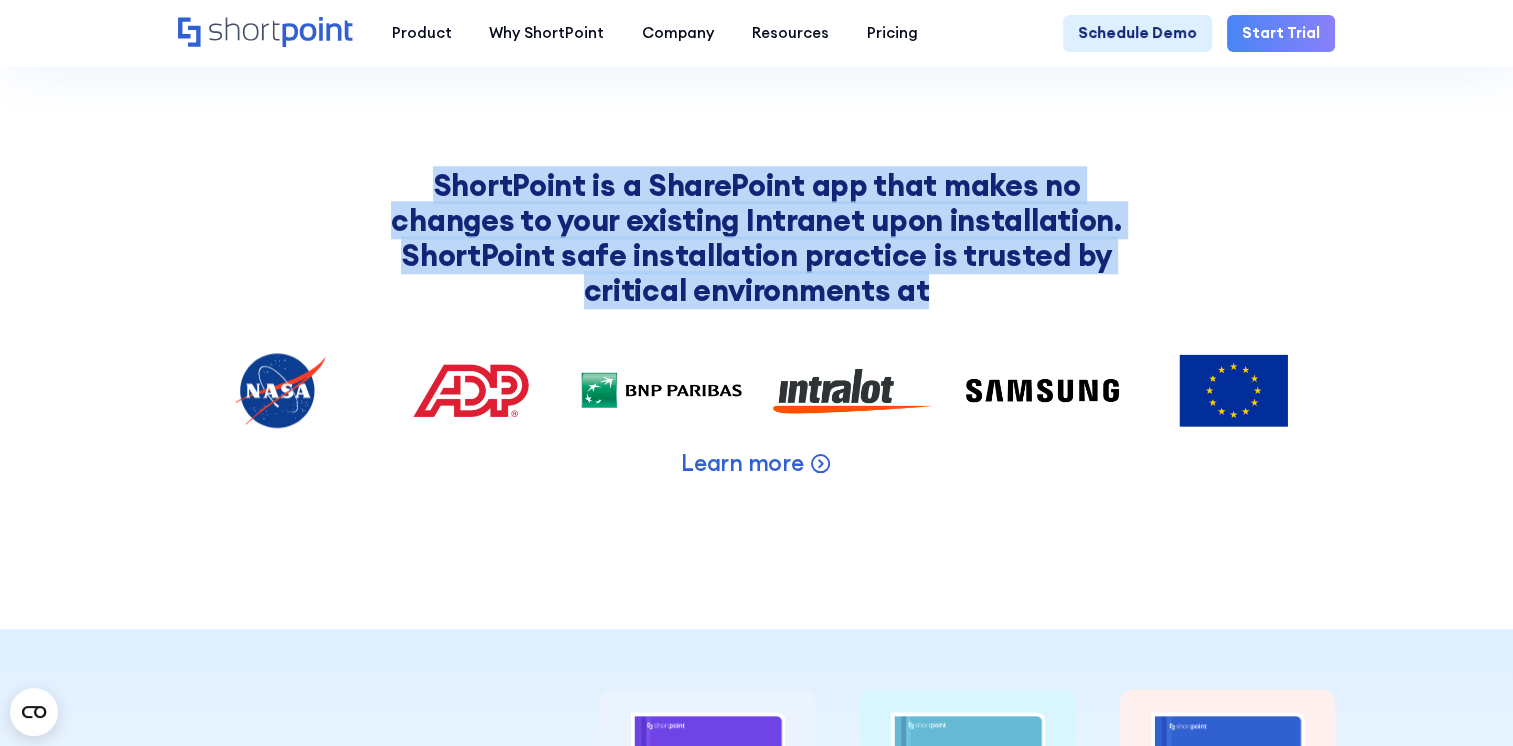 drag, startPoint x: 486, startPoint y: 226, endPoint x: 1076, endPoint y: 301, distance: 594.74786 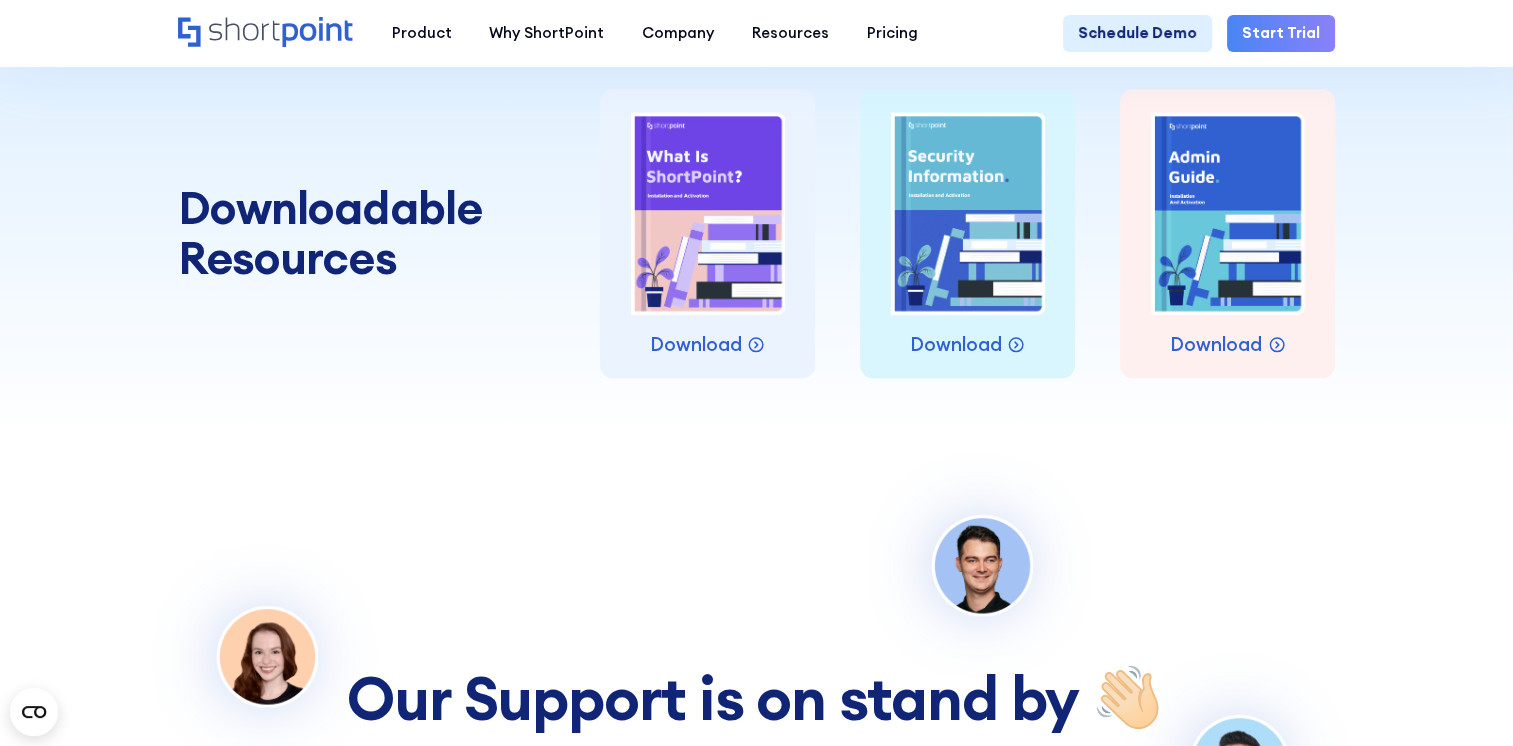 click on "Downloadable Resources Download
Download
Download
Download
Download
Download
Download" at bounding box center (756, 234) 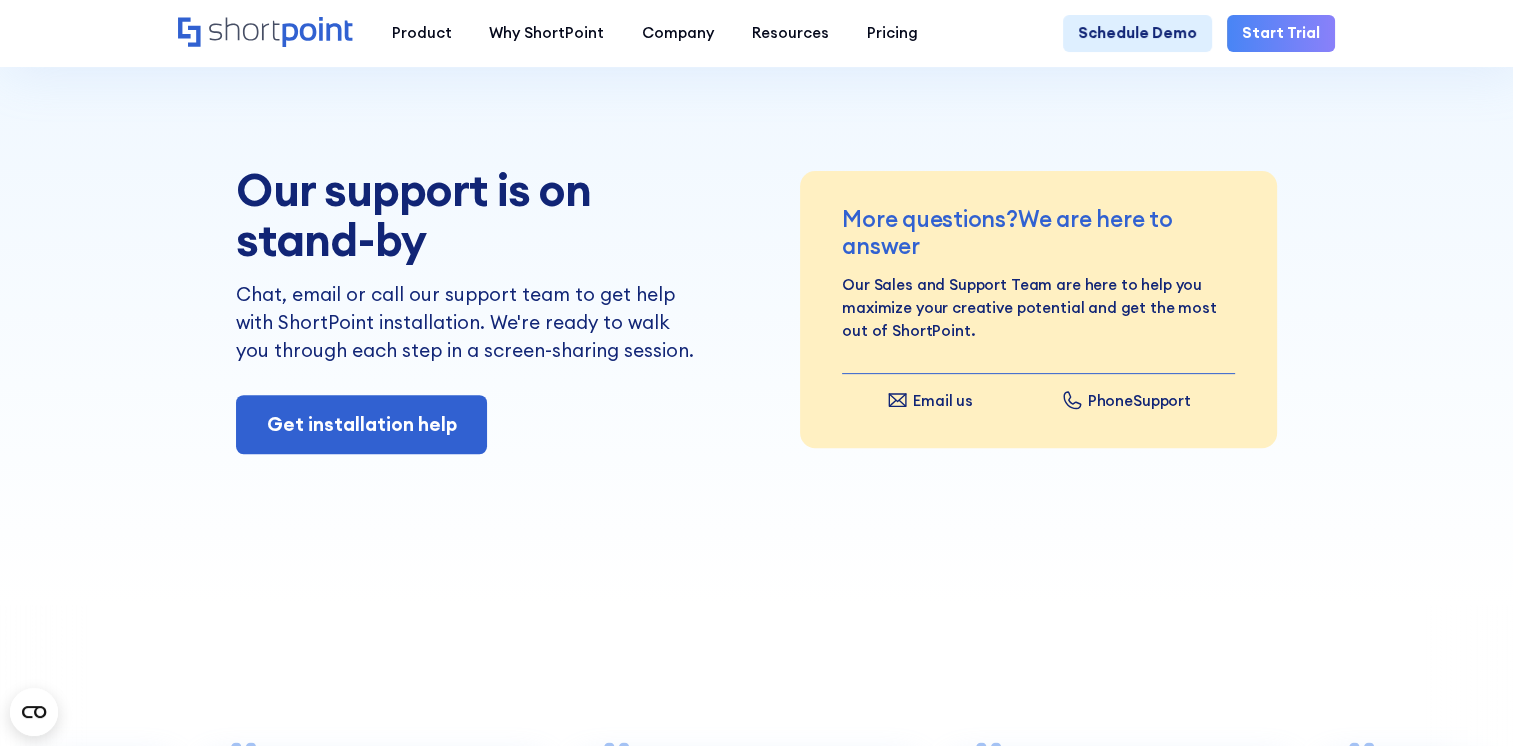 scroll, scrollTop: 0, scrollLeft: 0, axis: both 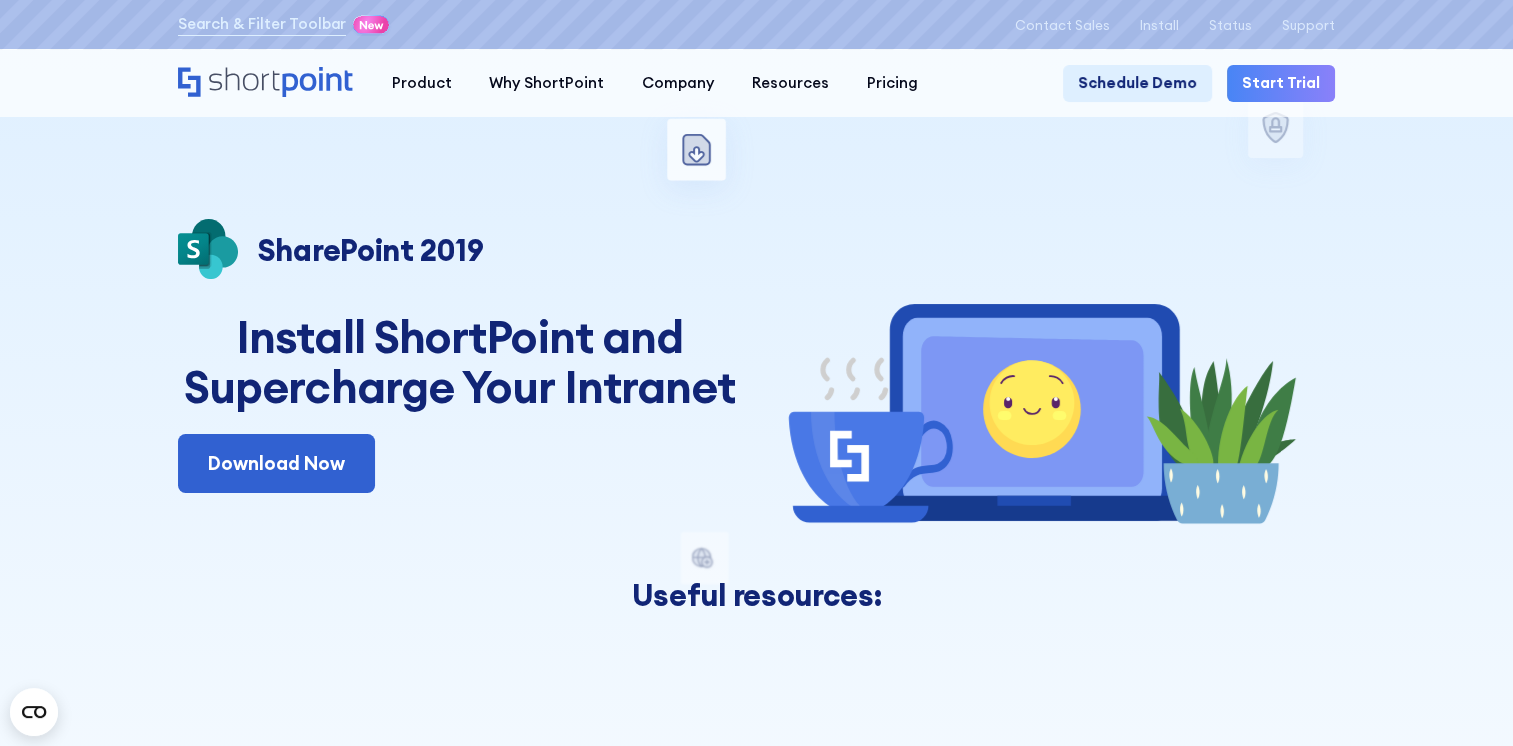 click on "Start Trial" at bounding box center (1281, 84) 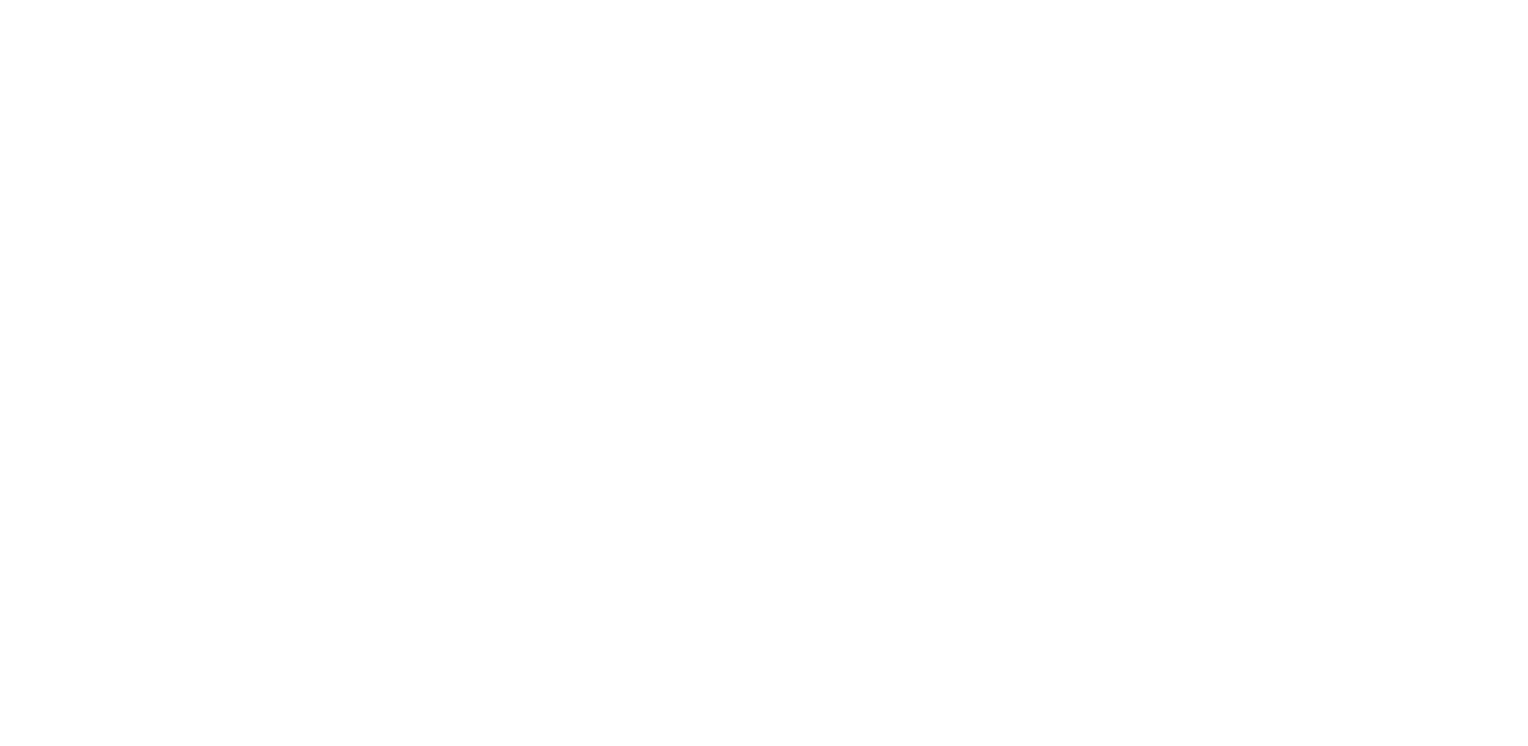 select on "+91" 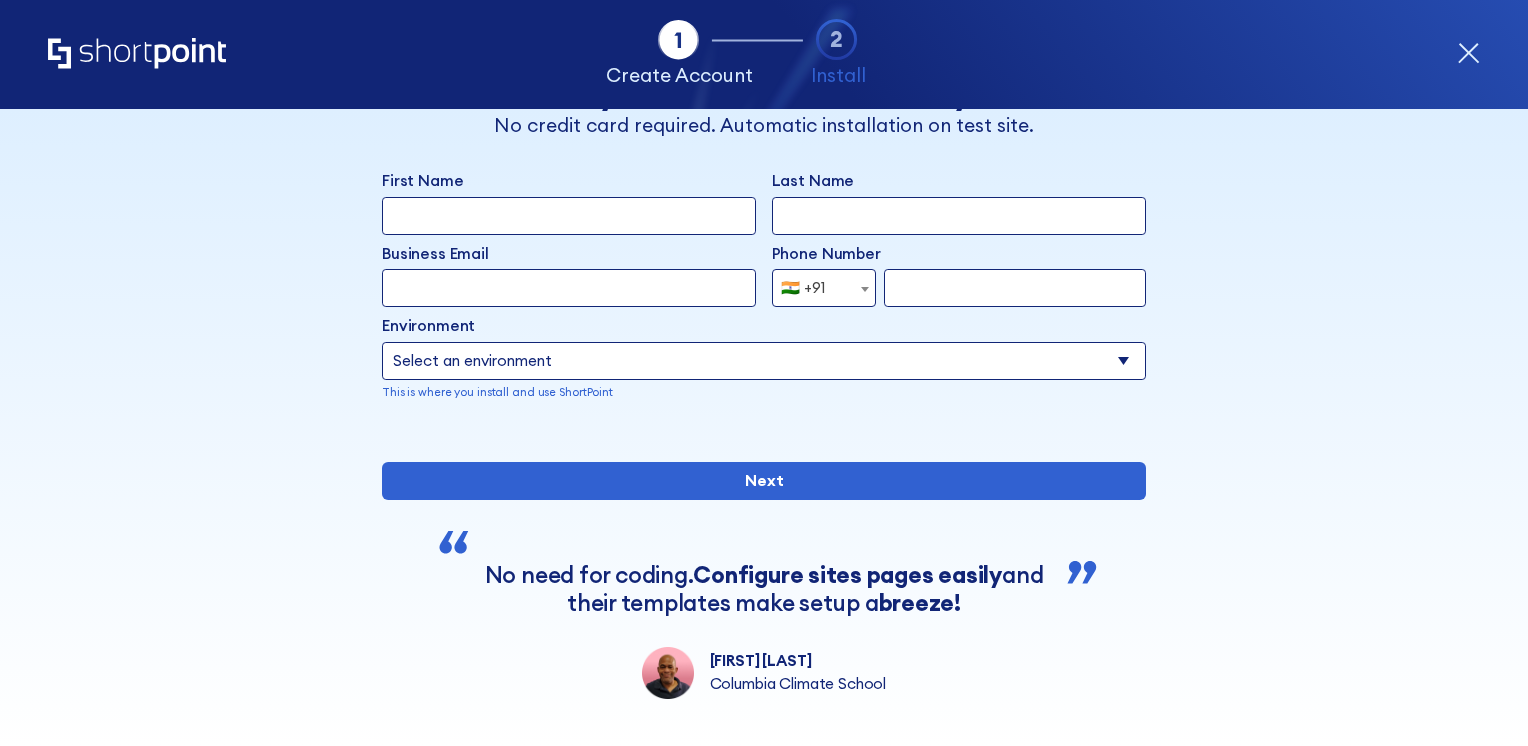 scroll, scrollTop: 0, scrollLeft: 0, axis: both 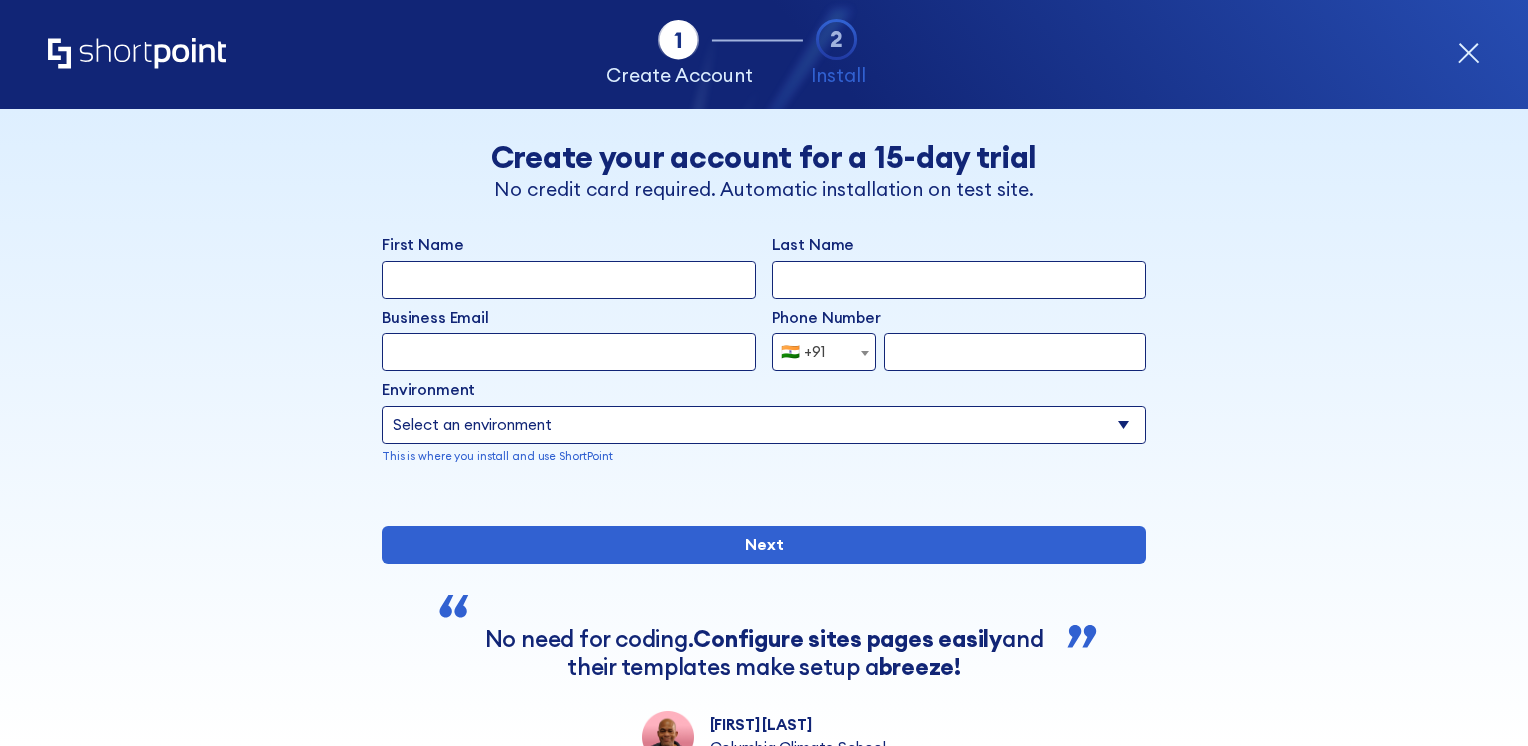 click on "First Name" at bounding box center (569, 280) 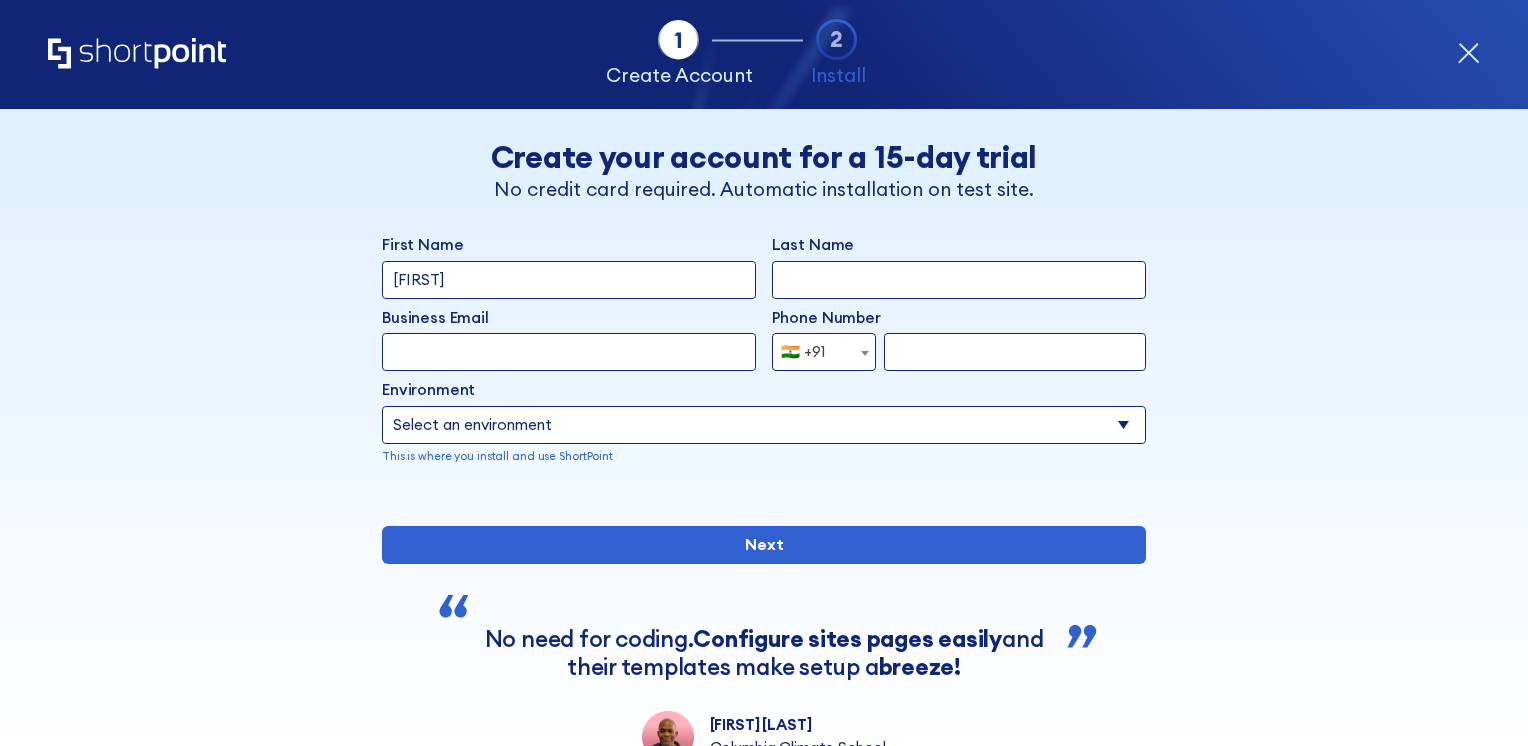 type on "[LAST]" 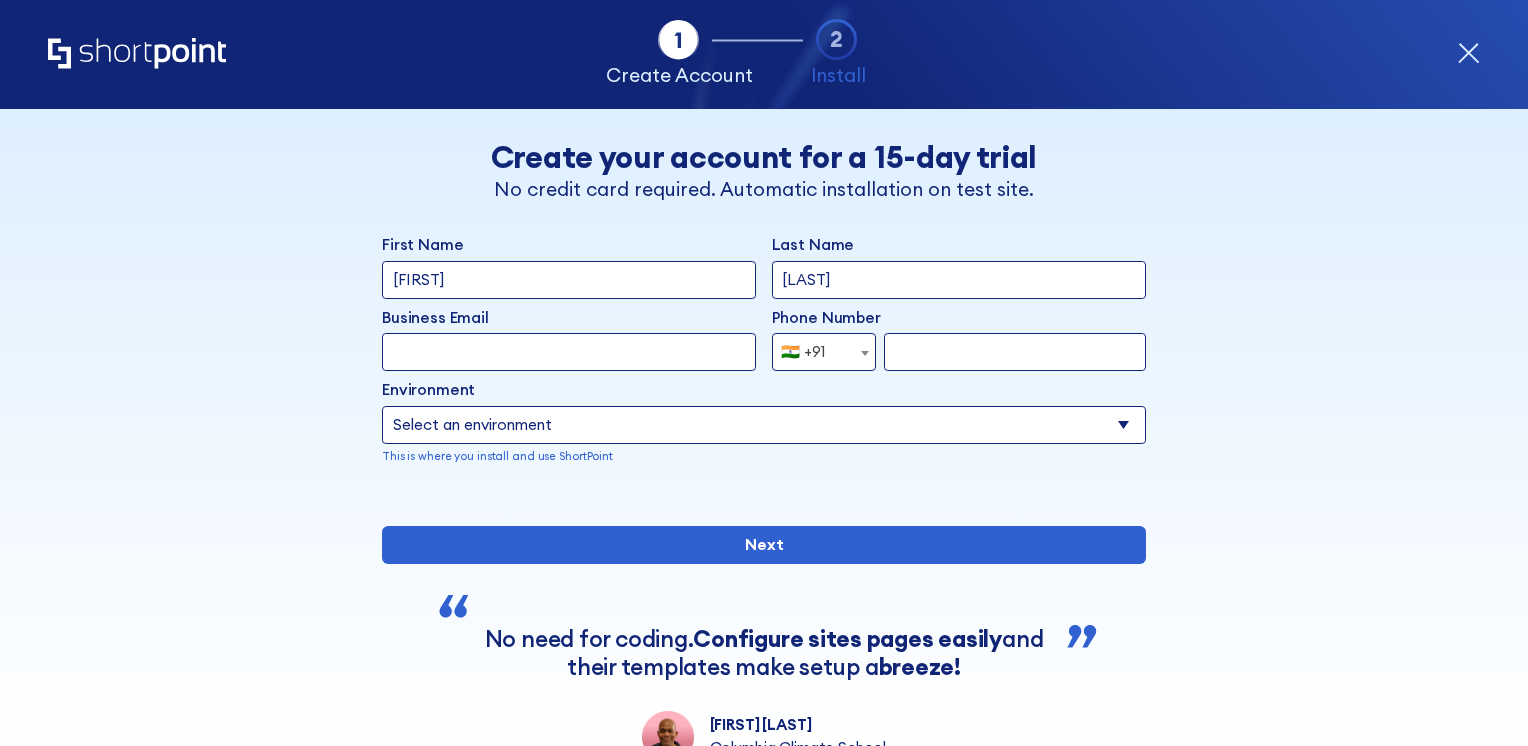 type on "[EMAIL]" 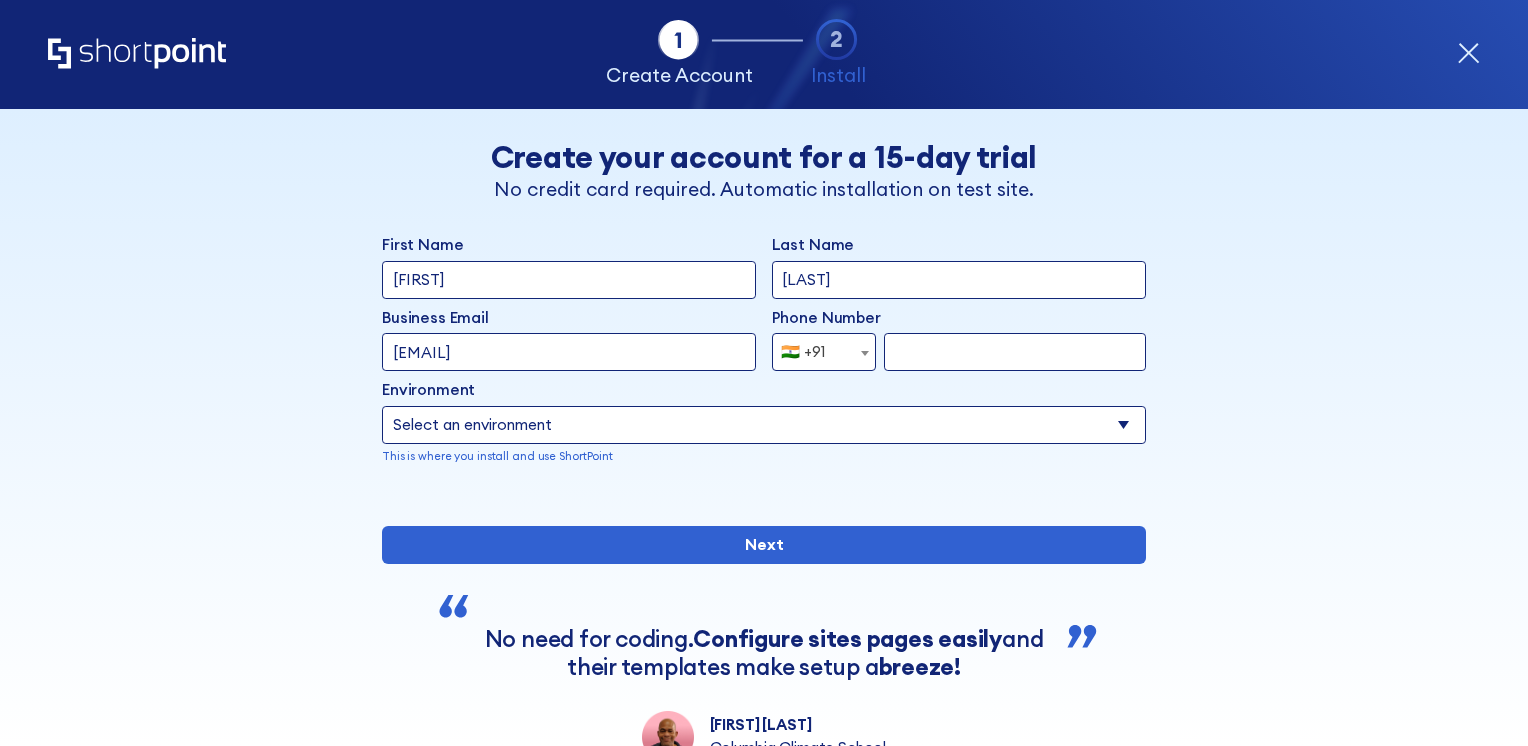 type on "[PHONE]" 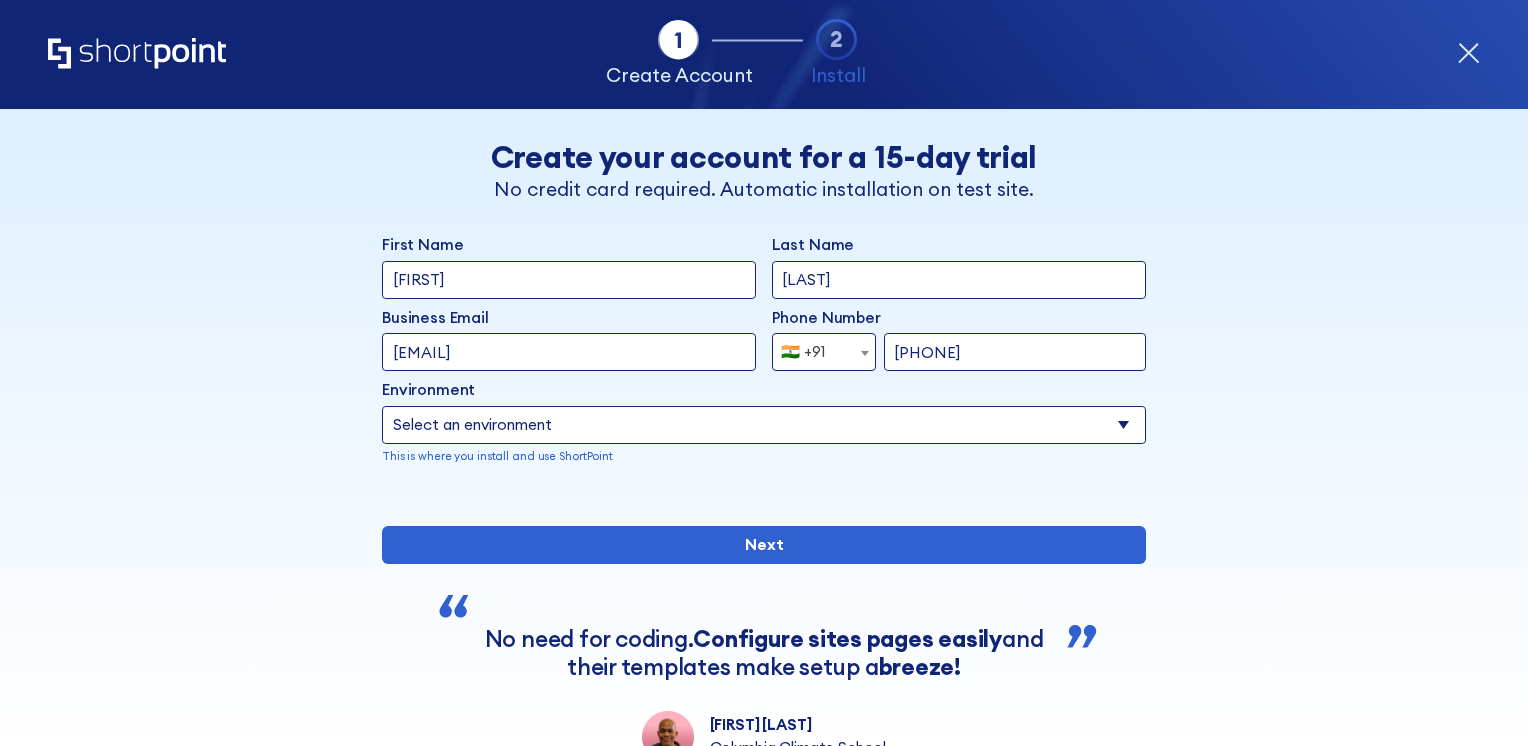 click on "Select an environment
Microsoft 365
SharePoint Online
SharePoint 2019 (On-Premise)
SharePoint 2016 (On-Premise)
SharePoint 2013 (On-Premise)" at bounding box center (764, 425) 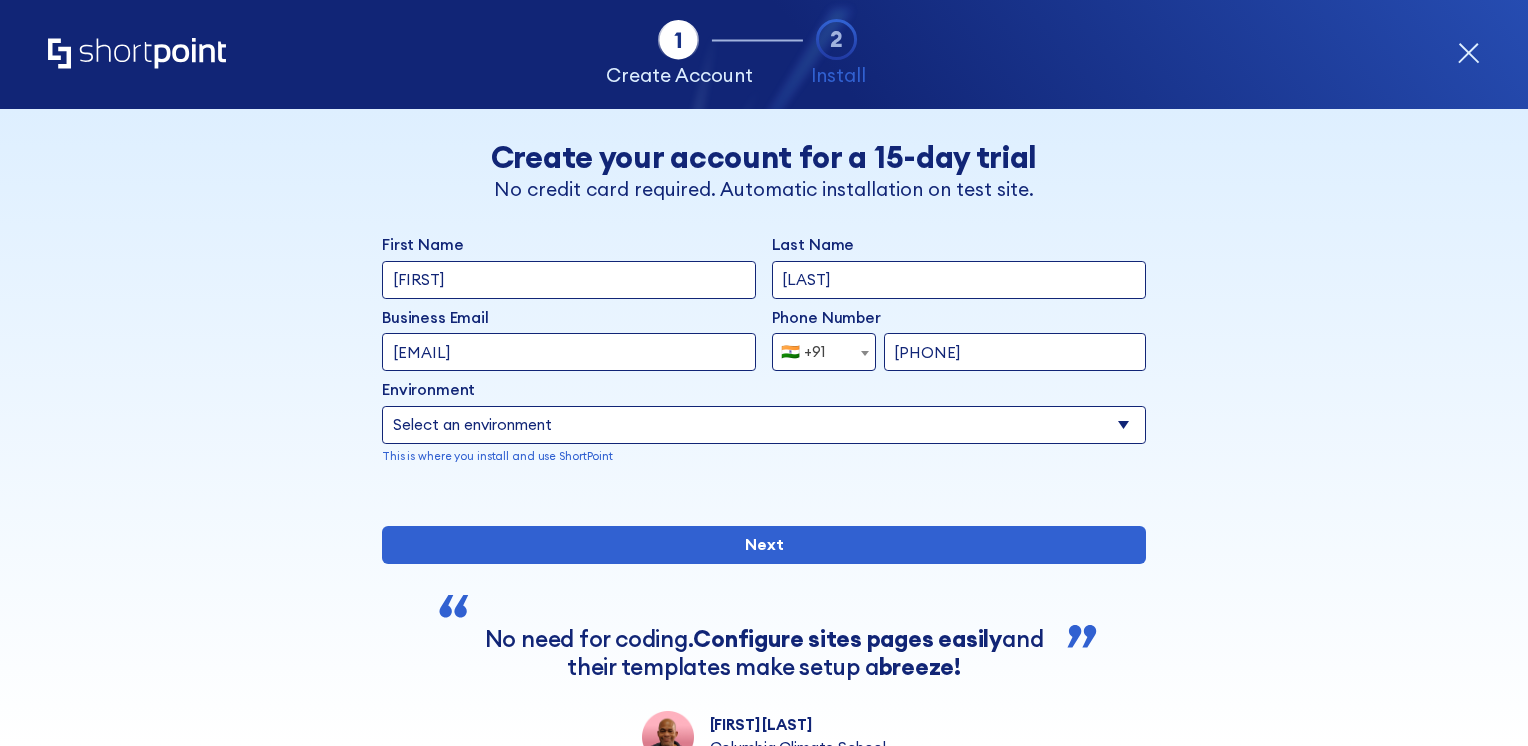 select on "SharePoint 2019 (On-Premise)" 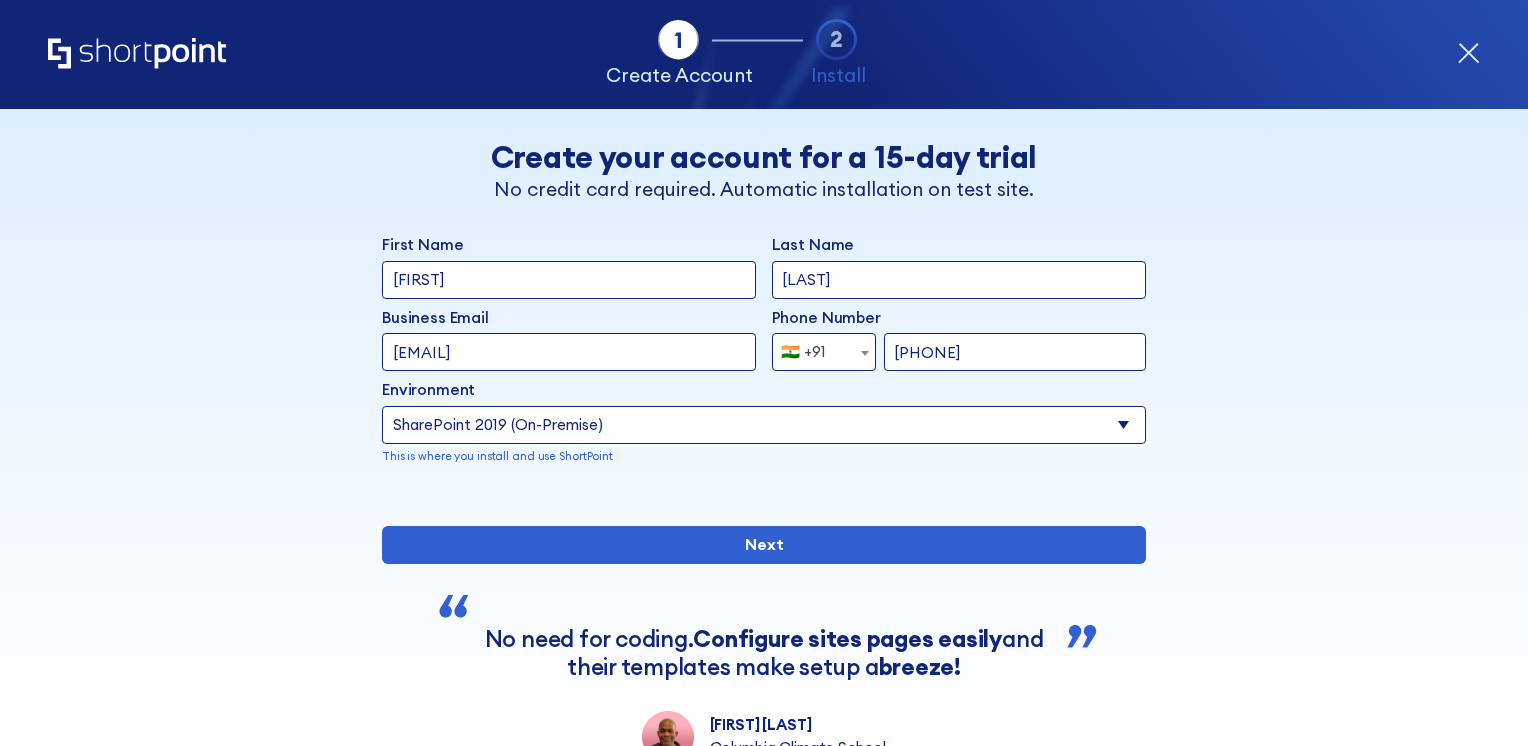 click on "Select an environment
Microsoft 365
SharePoint Online
SharePoint 2019 (On-Premise)
SharePoint 2016 (On-Premise)
SharePoint 2013 (On-Premise)" at bounding box center [764, 425] 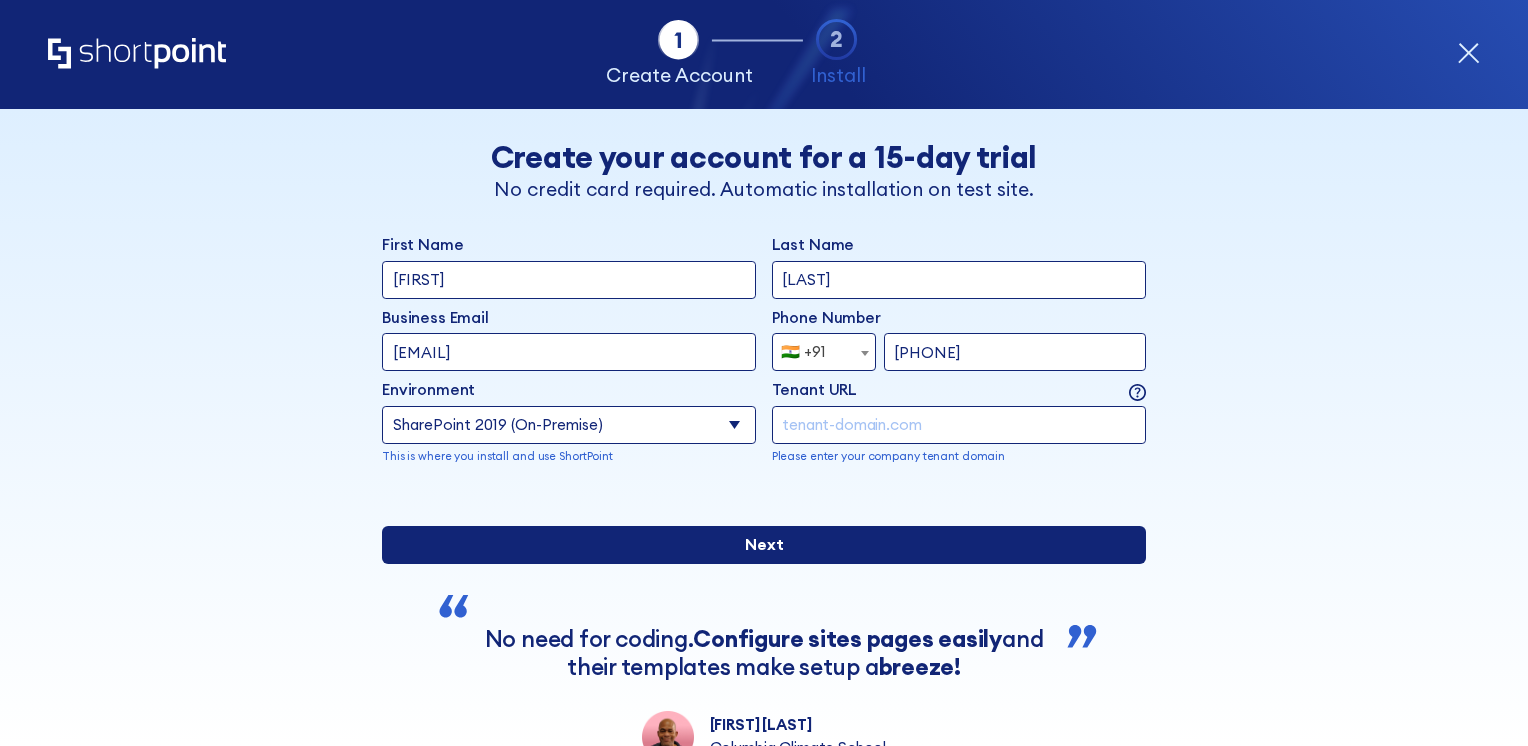 click on "Next" at bounding box center (764, 545) 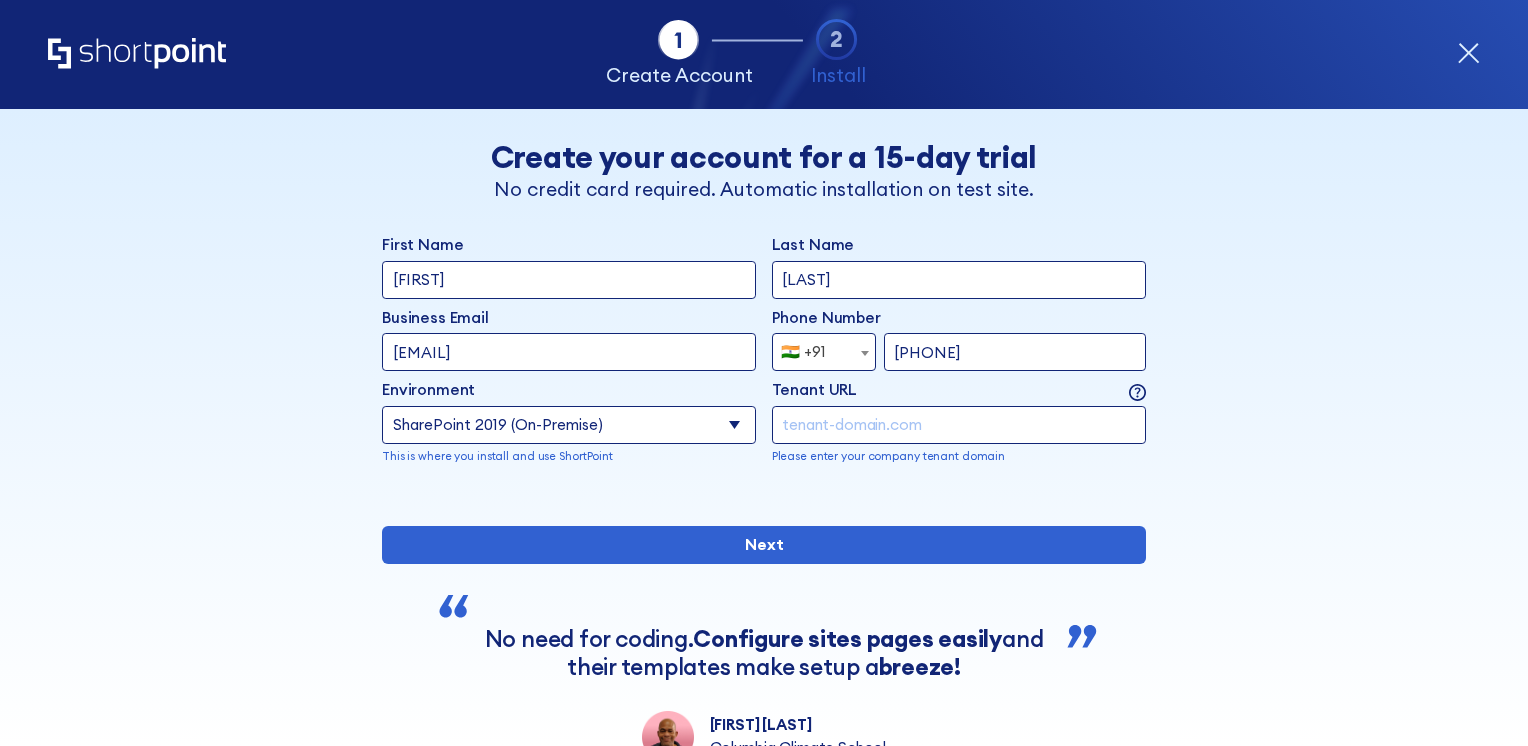 drag, startPoint x: 840, startPoint y: 425, endPoint x: 897, endPoint y: 412, distance: 58.463665 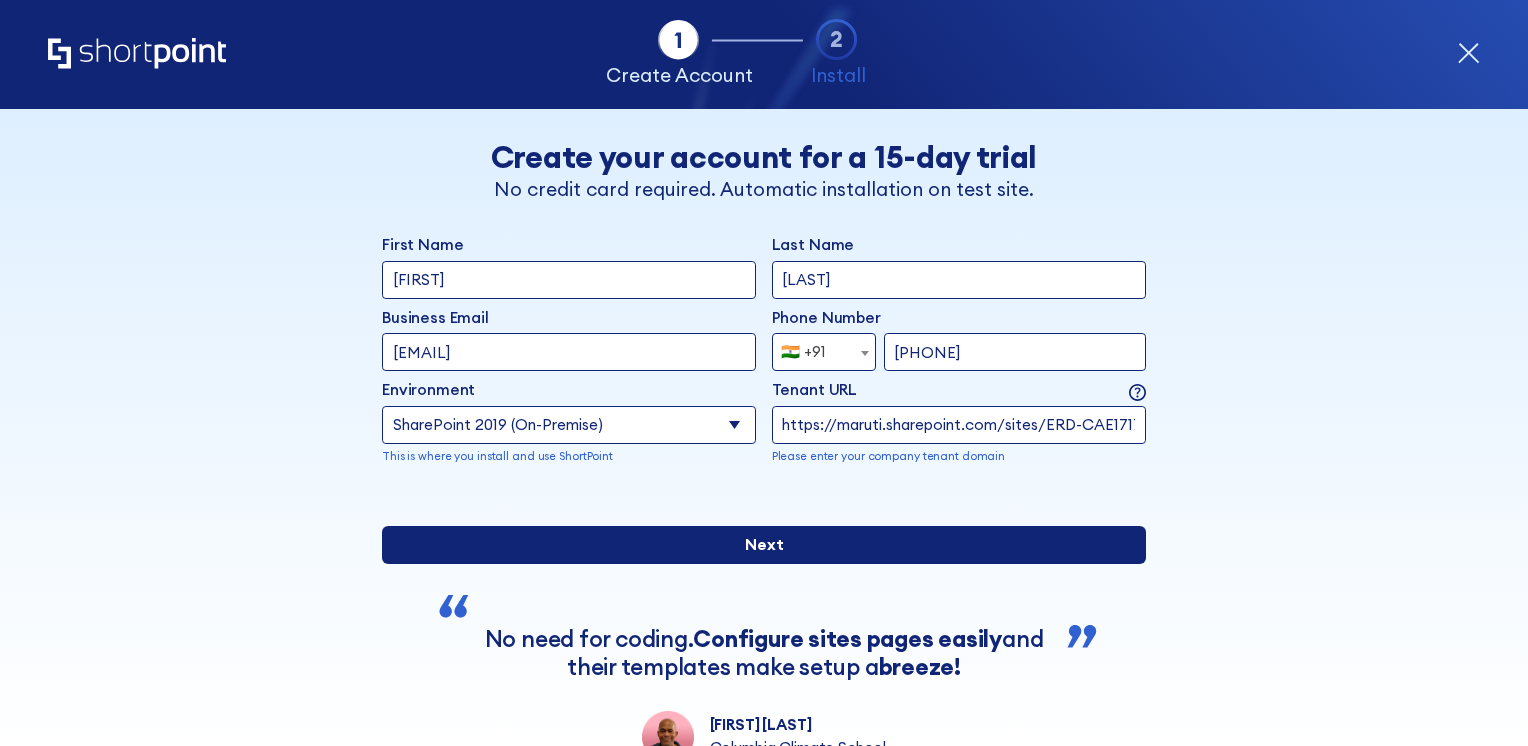 click on "Next" at bounding box center [764, 545] 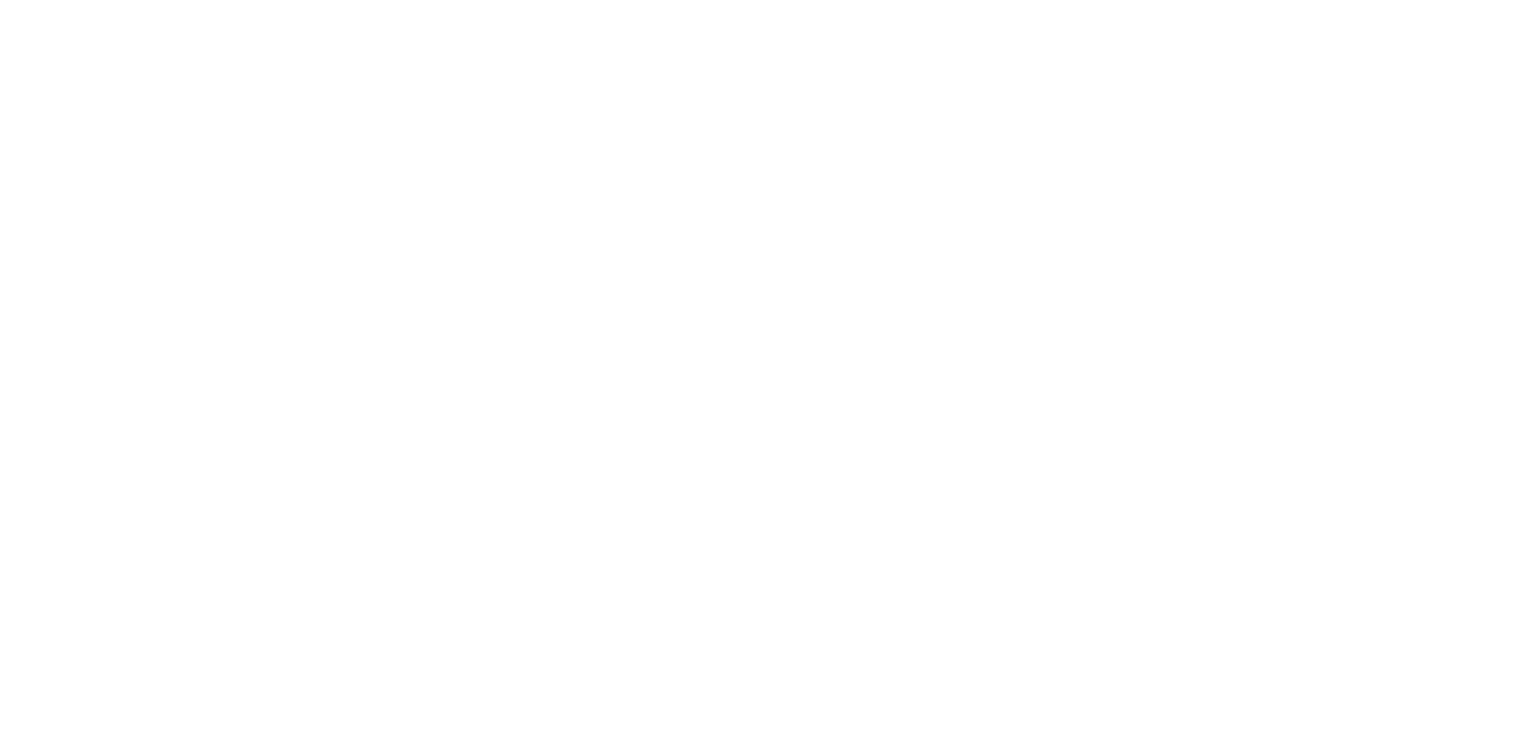 scroll, scrollTop: 0, scrollLeft: 0, axis: both 